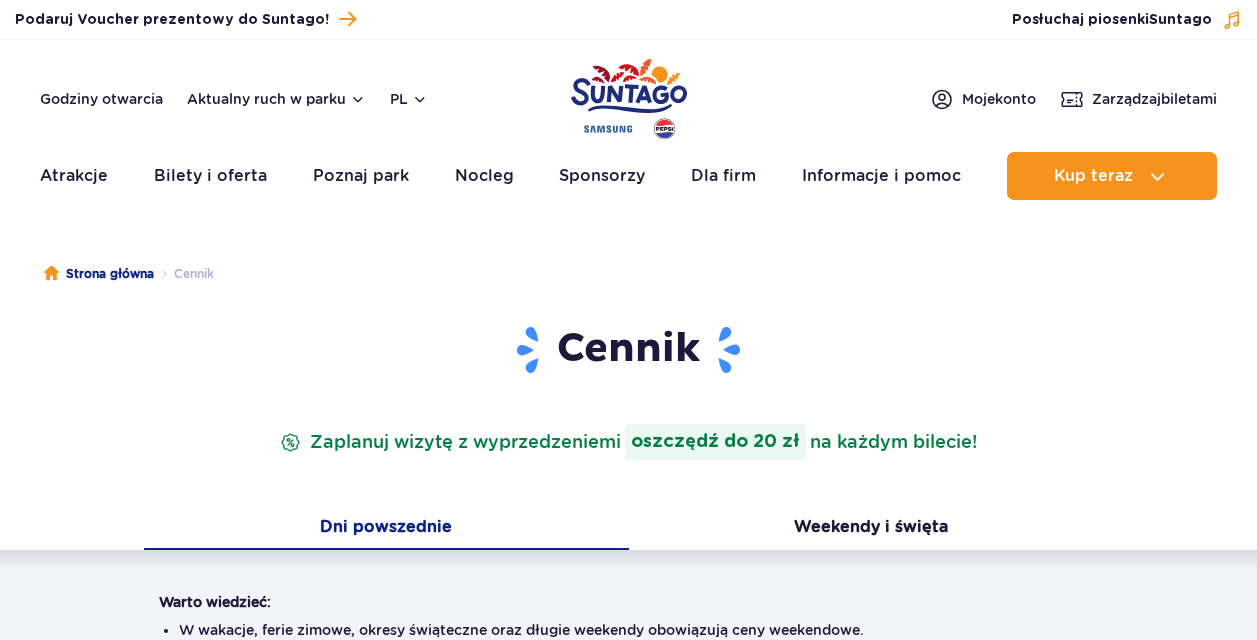 scroll, scrollTop: 0, scrollLeft: 0, axis: both 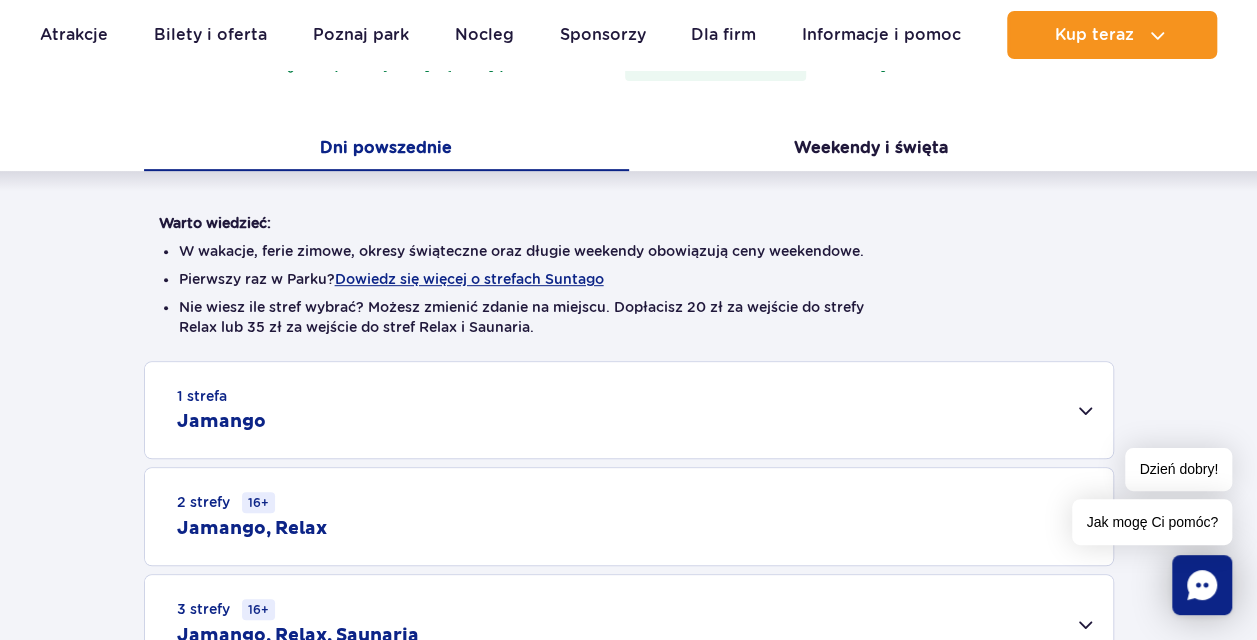 click on "1 strefa
Jamango" at bounding box center [629, 410] 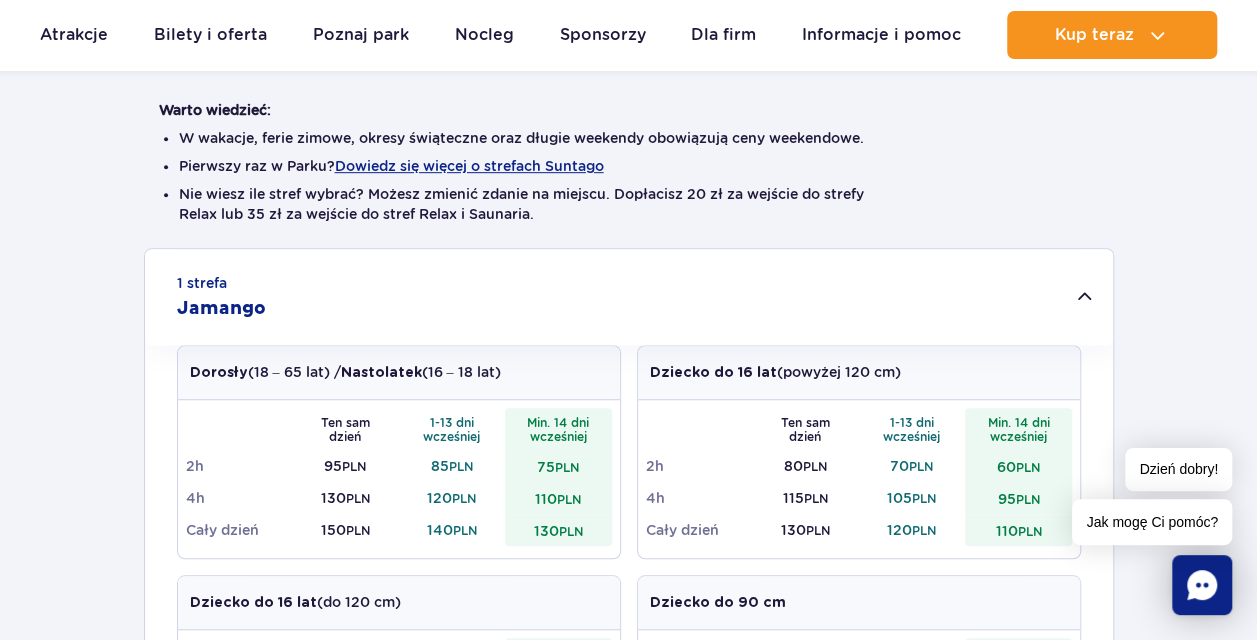 scroll, scrollTop: 530, scrollLeft: 0, axis: vertical 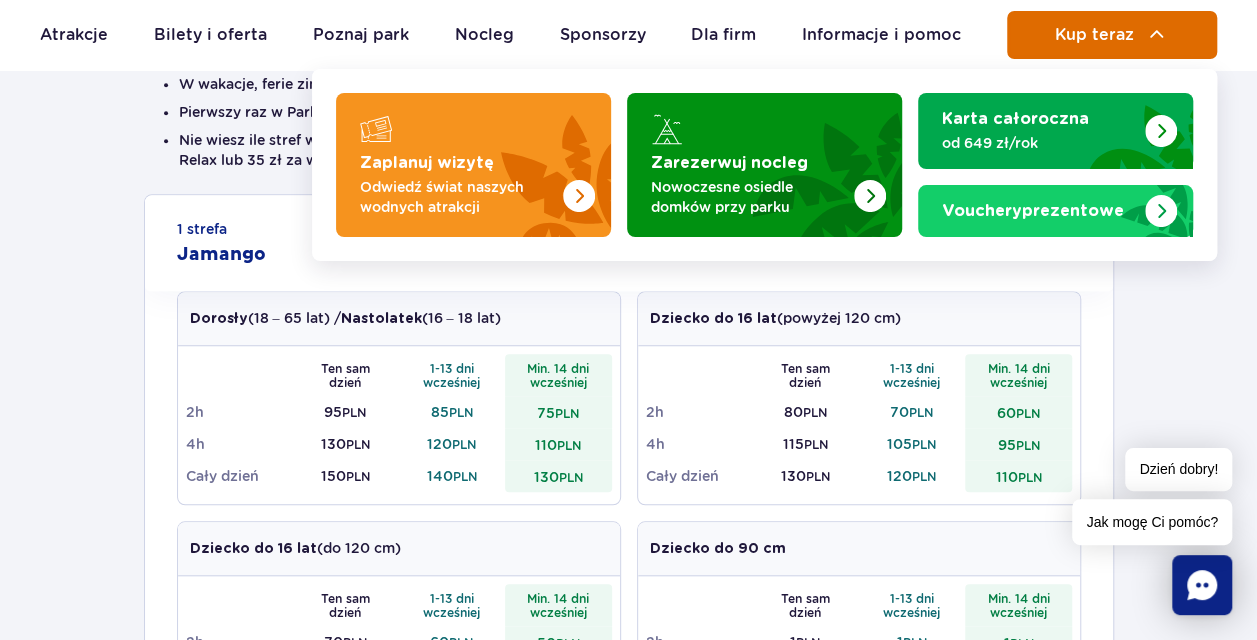 click on "Kup teraz" at bounding box center (1093, 35) 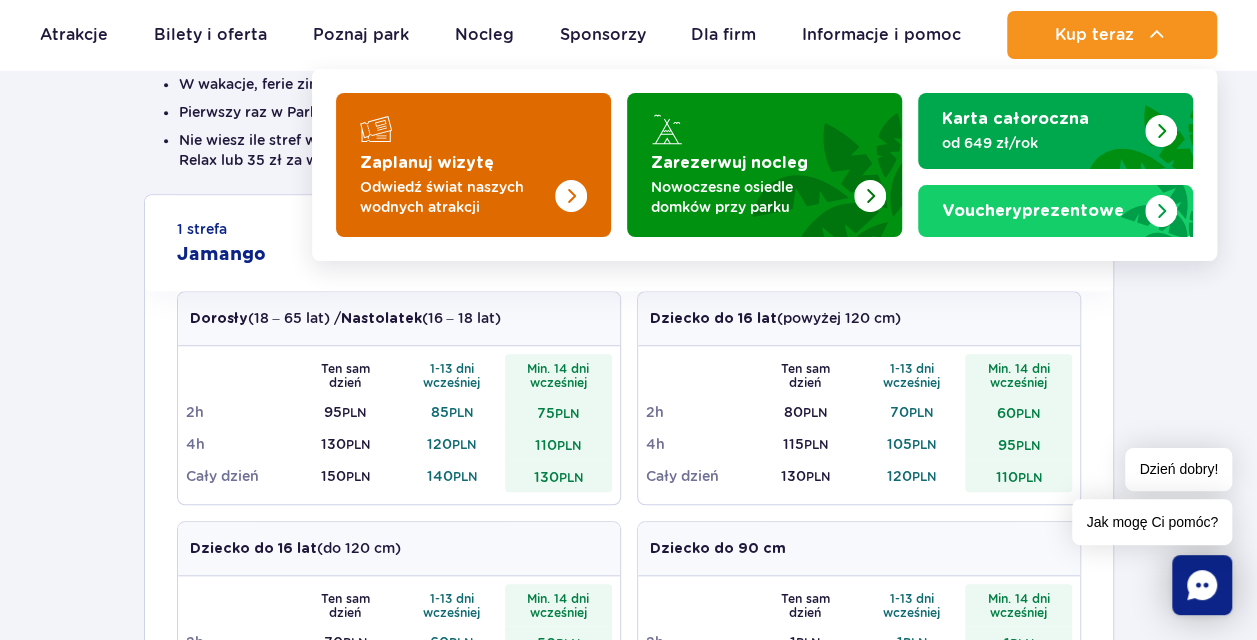 click at bounding box center (571, 196) 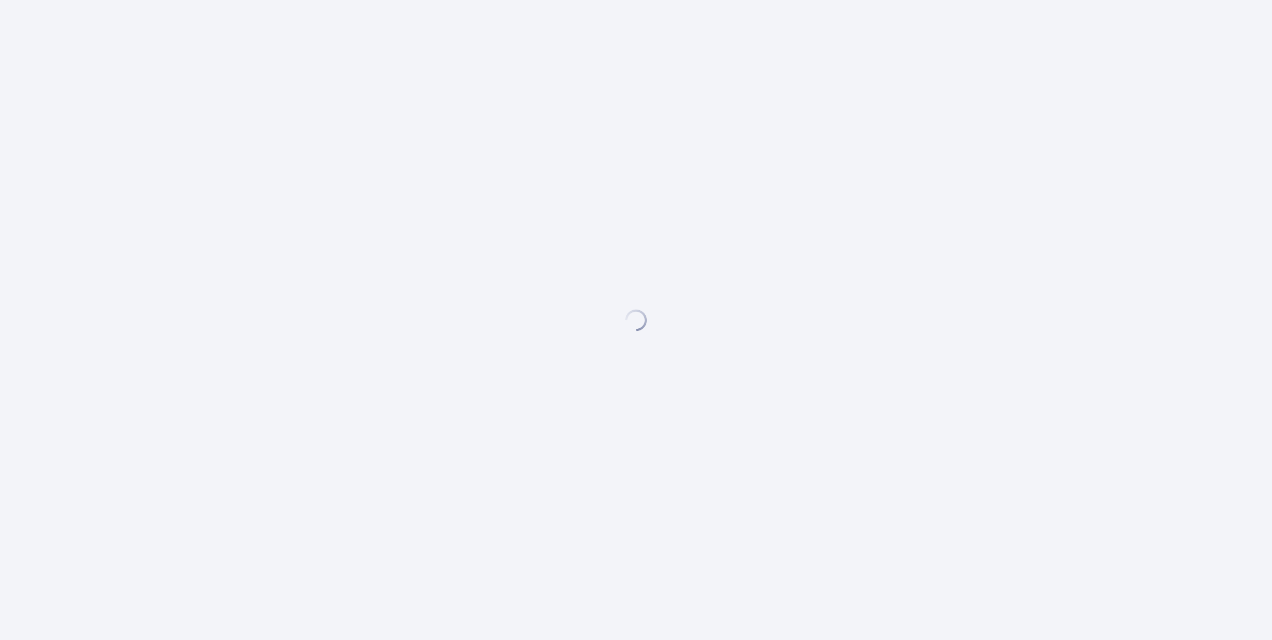 scroll, scrollTop: 0, scrollLeft: 0, axis: both 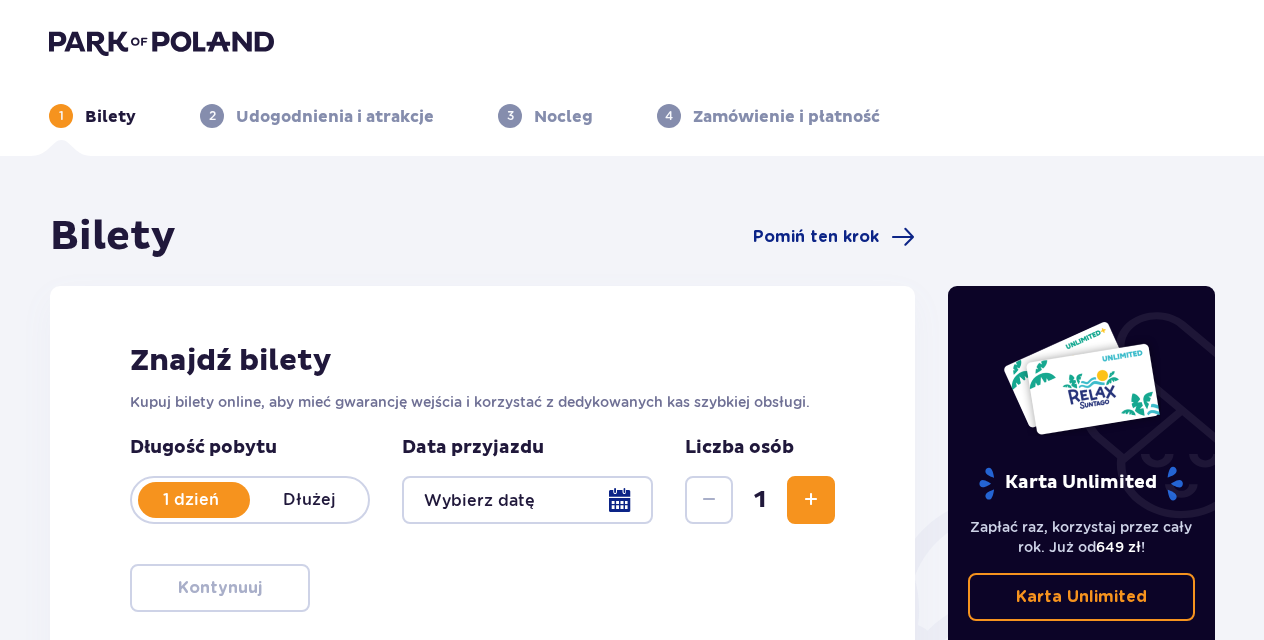 click at bounding box center (811, 500) 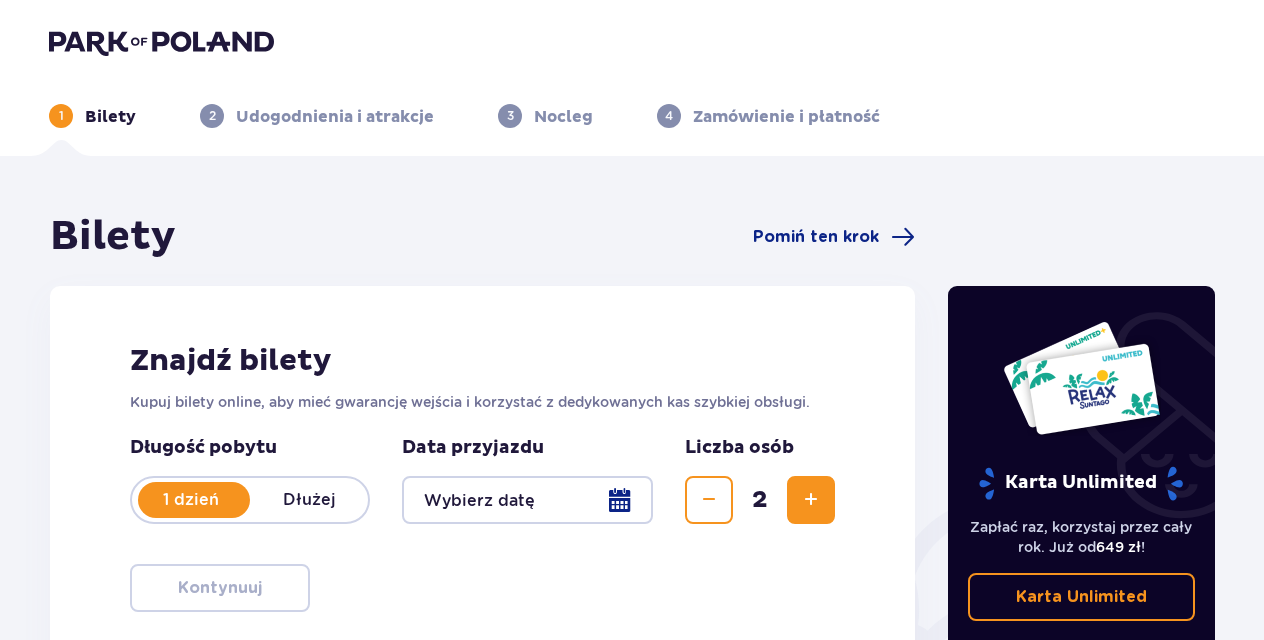 click at bounding box center [527, 500] 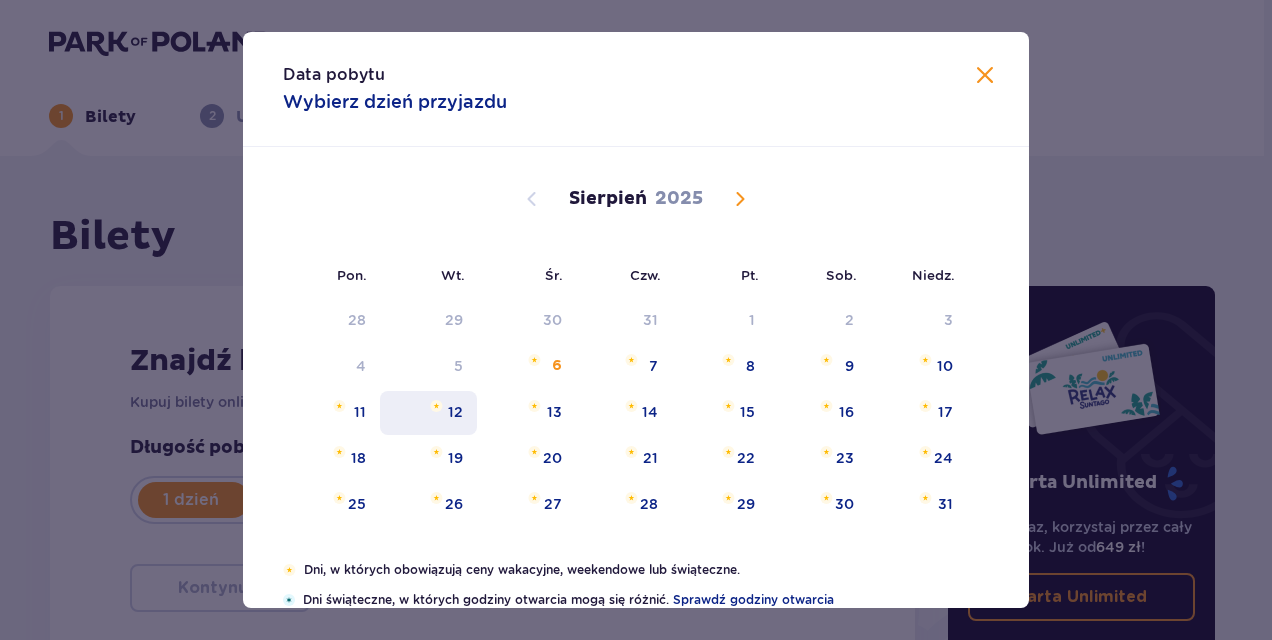click on "12" at bounding box center [455, 412] 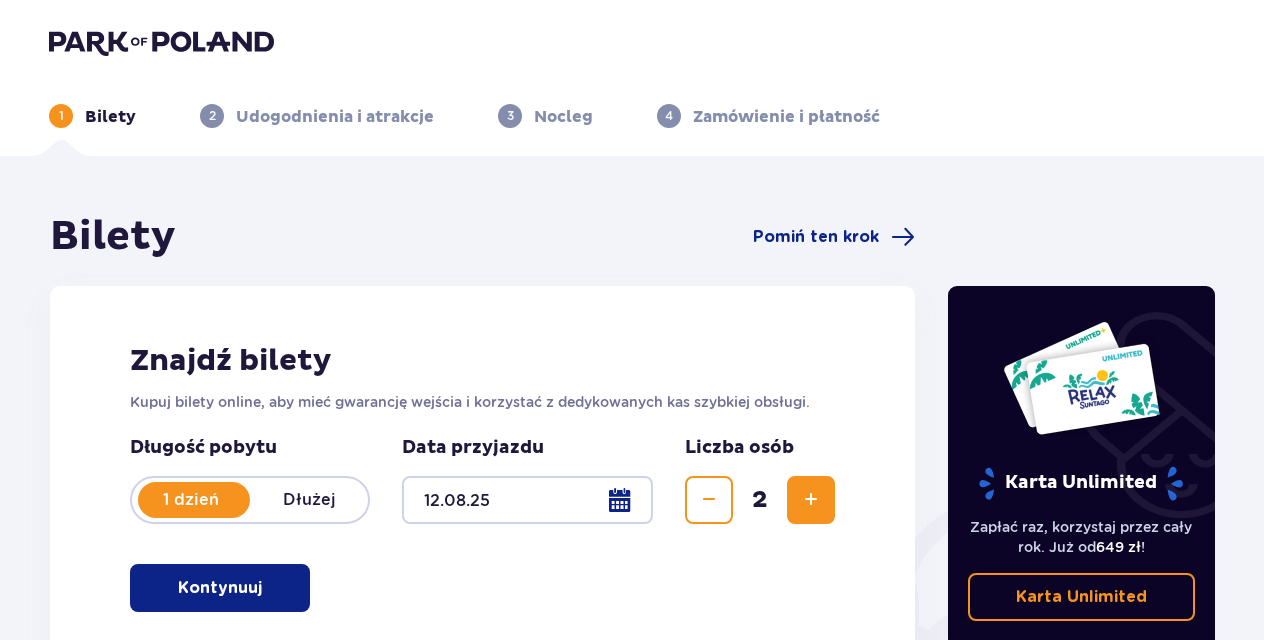 click at bounding box center (266, 588) 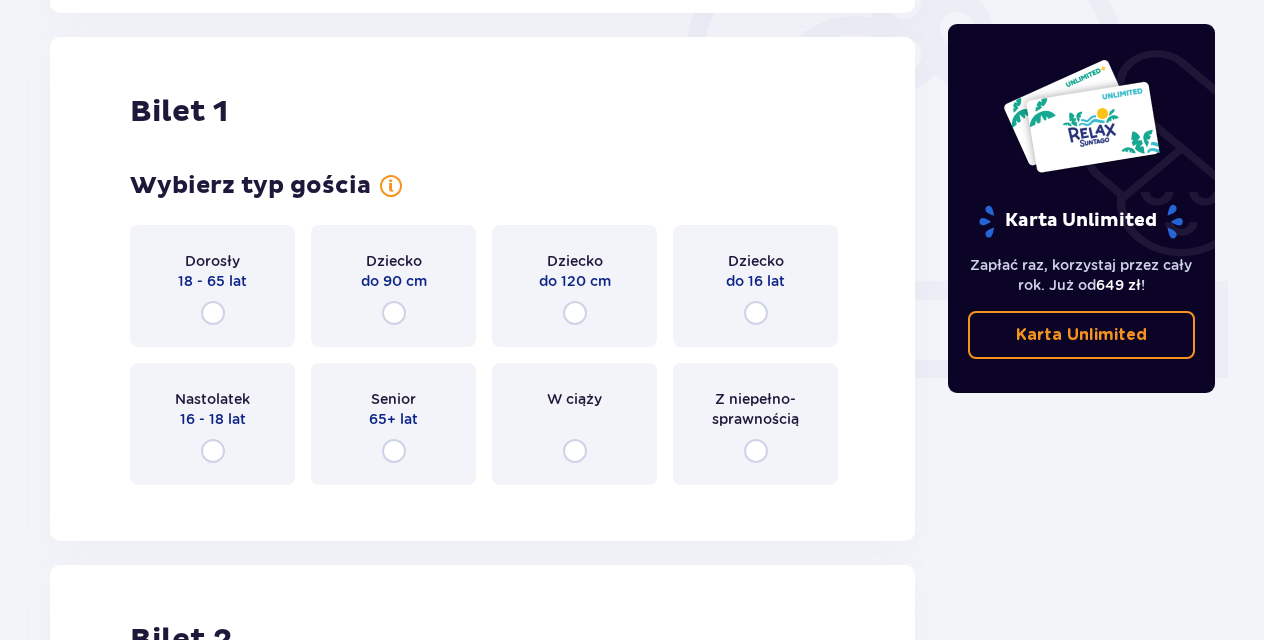 scroll, scrollTop: 668, scrollLeft: 0, axis: vertical 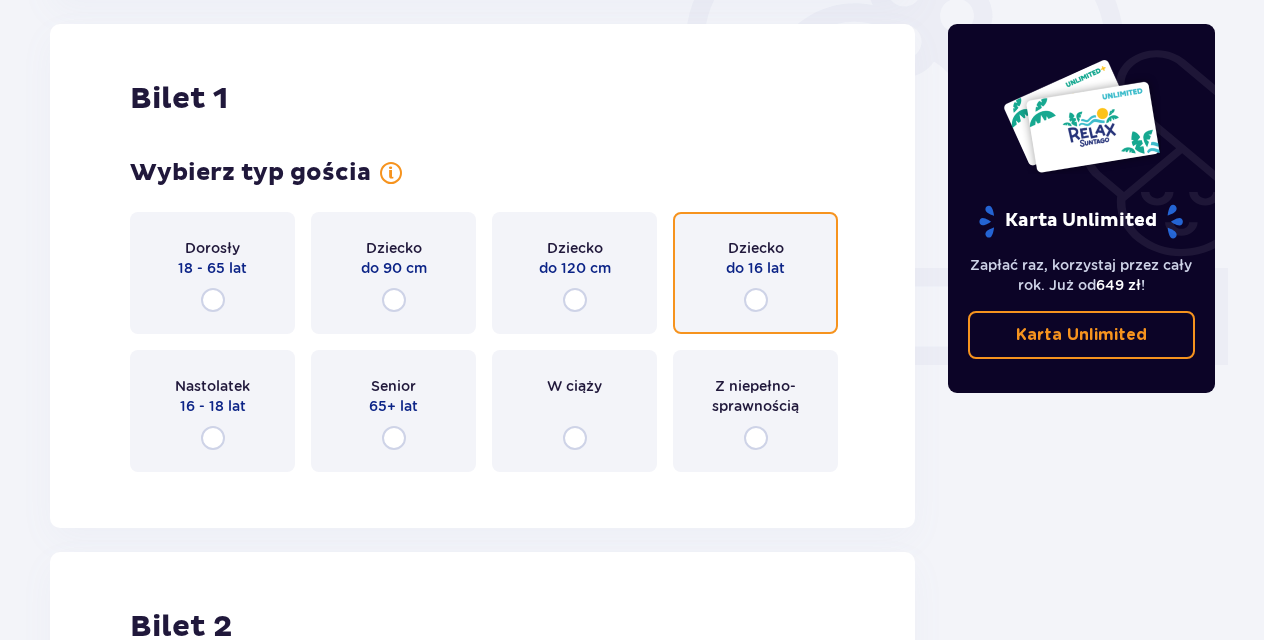 click at bounding box center (756, 300) 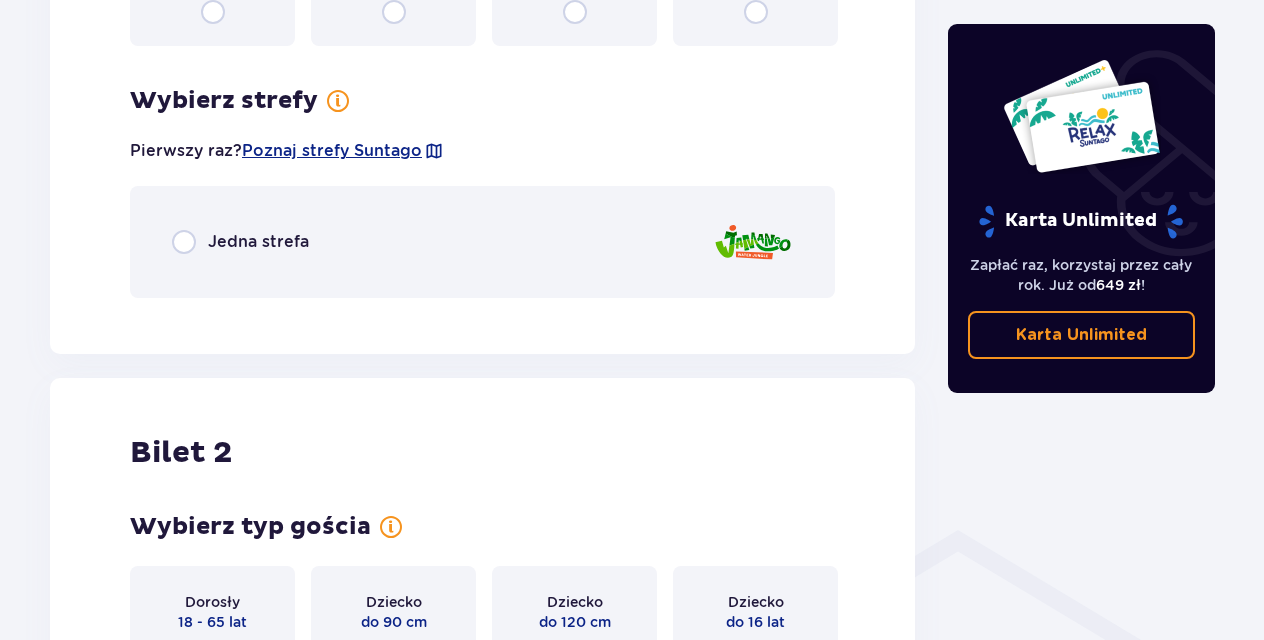 scroll, scrollTop: 1156, scrollLeft: 0, axis: vertical 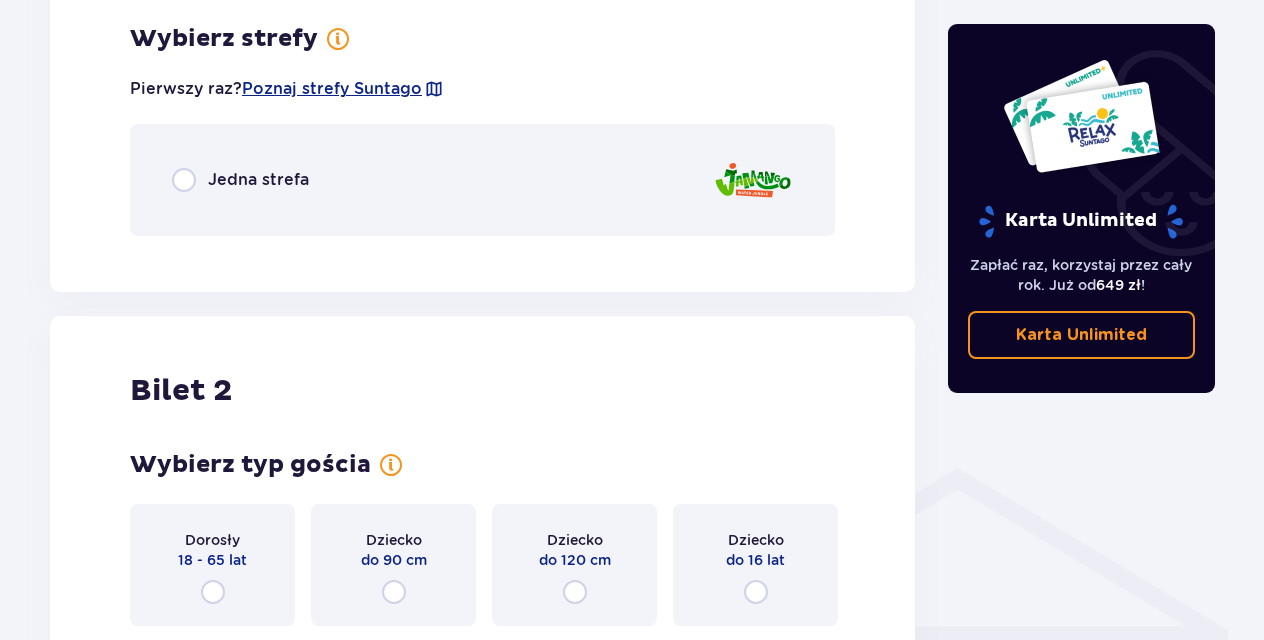 click on "Jedna strefa" at bounding box center [258, 180] 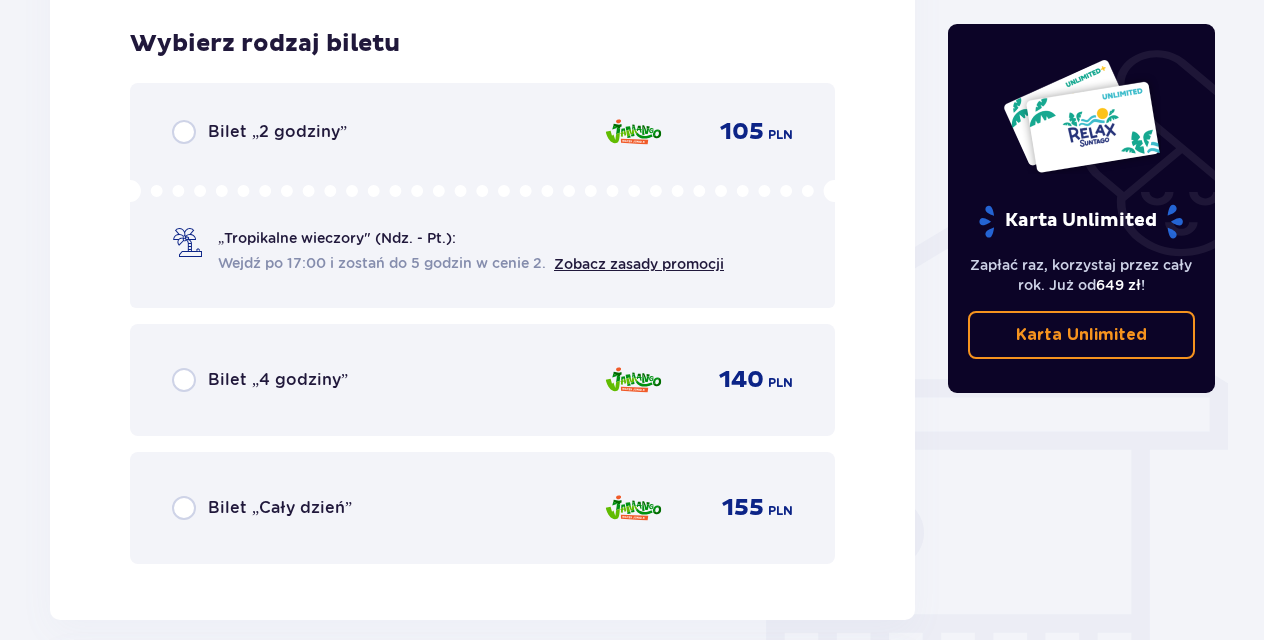 scroll, scrollTop: 1408, scrollLeft: 0, axis: vertical 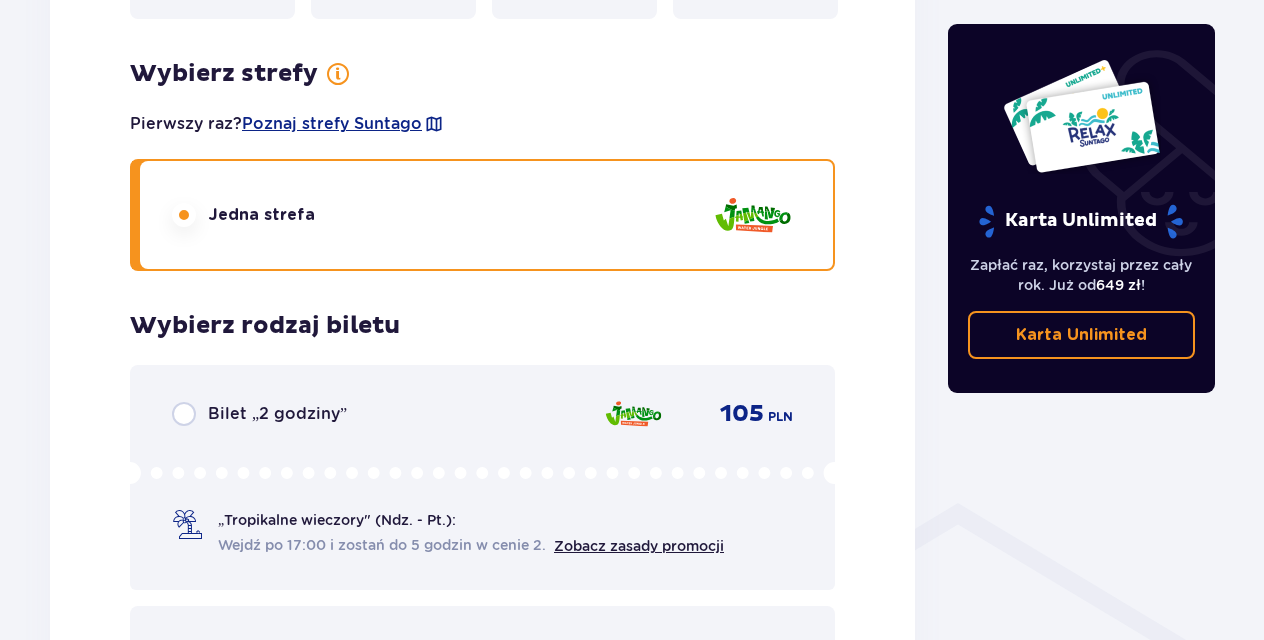 drag, startPoint x: 1262, startPoint y: 365, endPoint x: 1250, endPoint y: 467, distance: 102.70345 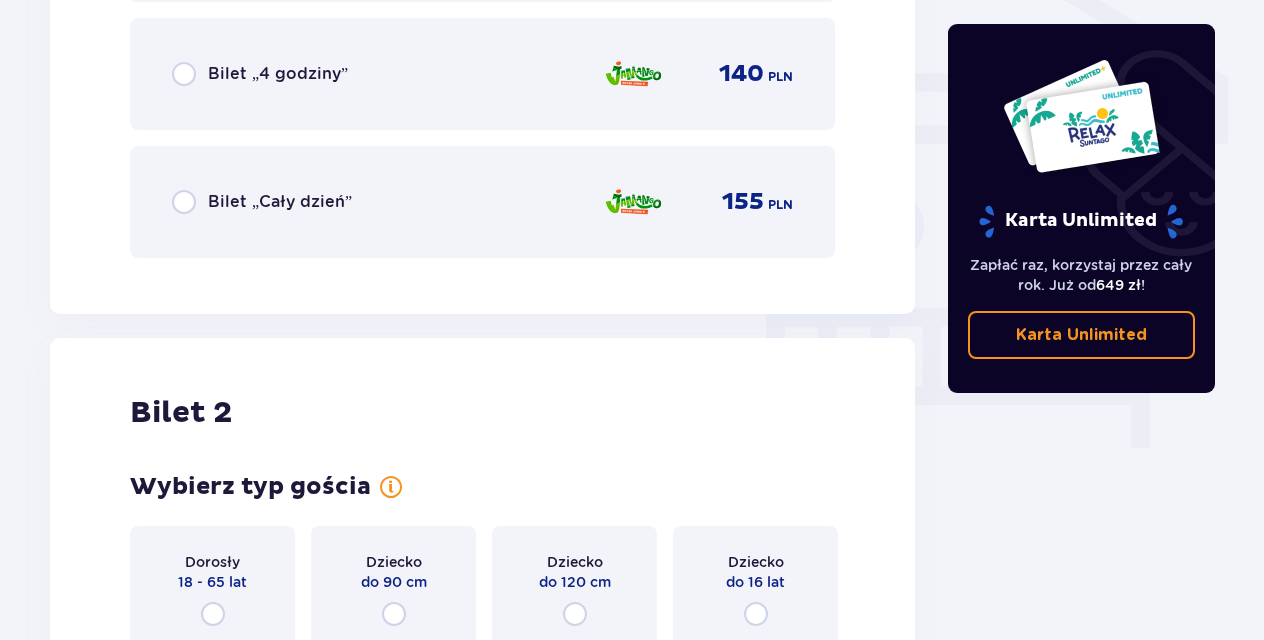 scroll, scrollTop: 1694, scrollLeft: 0, axis: vertical 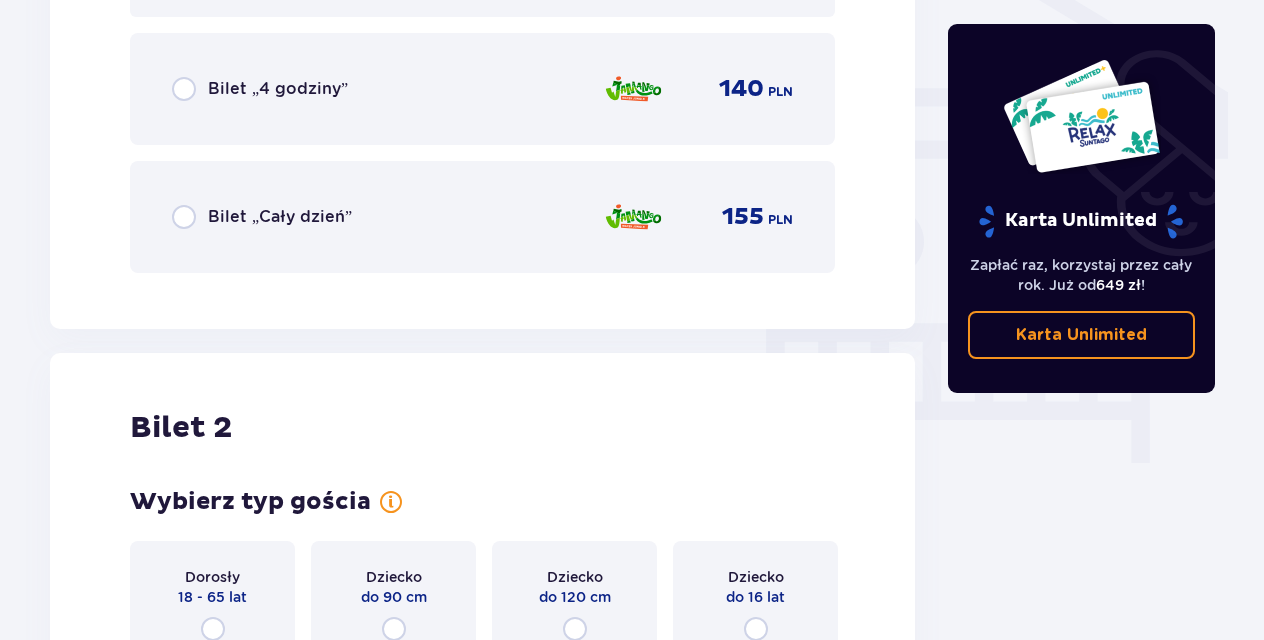 click on "Bilet „Cały dzień”" at bounding box center (280, 217) 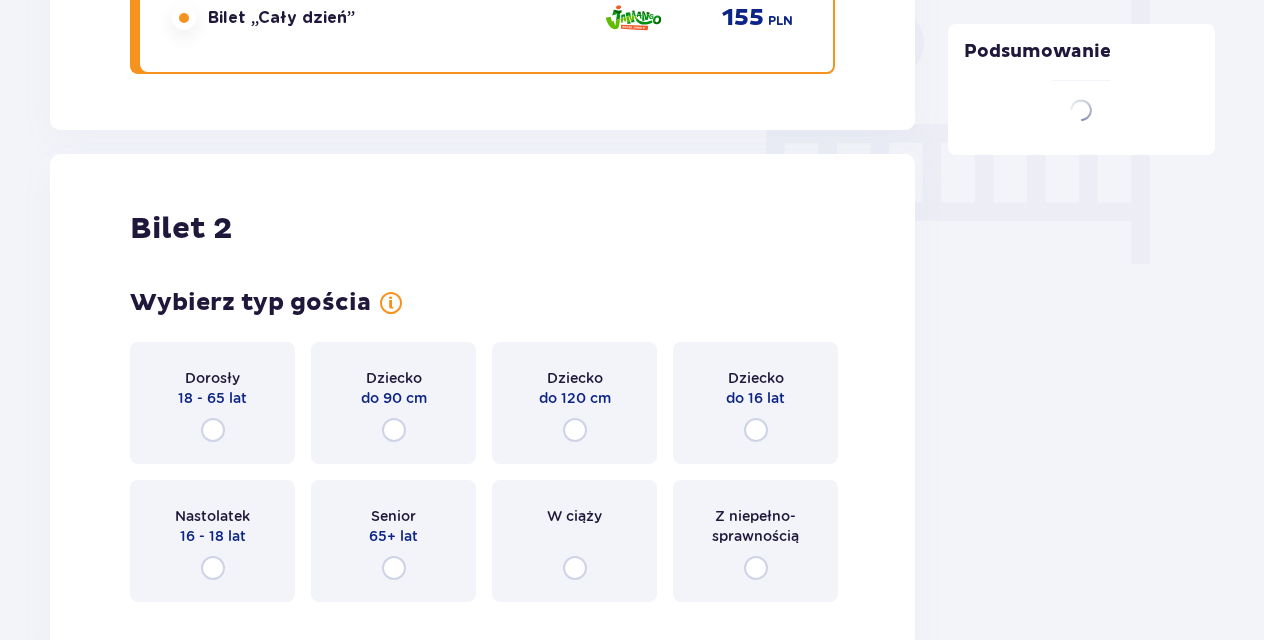 scroll, scrollTop: 2023, scrollLeft: 0, axis: vertical 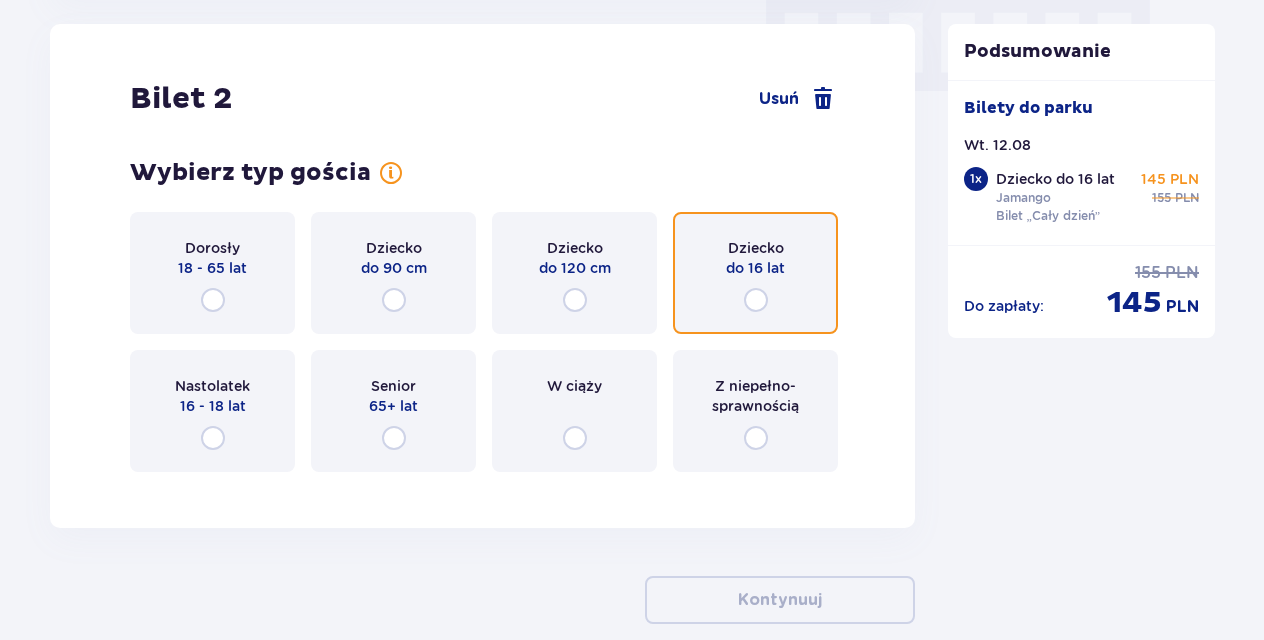 click at bounding box center (756, 300) 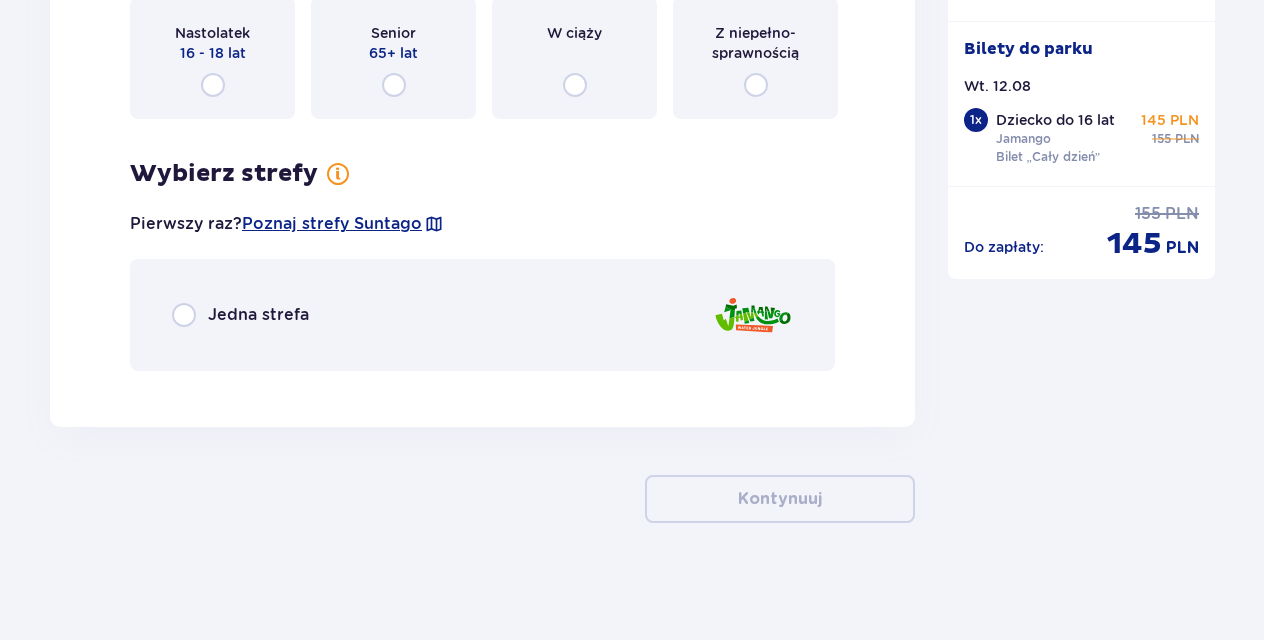 scroll, scrollTop: 2379, scrollLeft: 0, axis: vertical 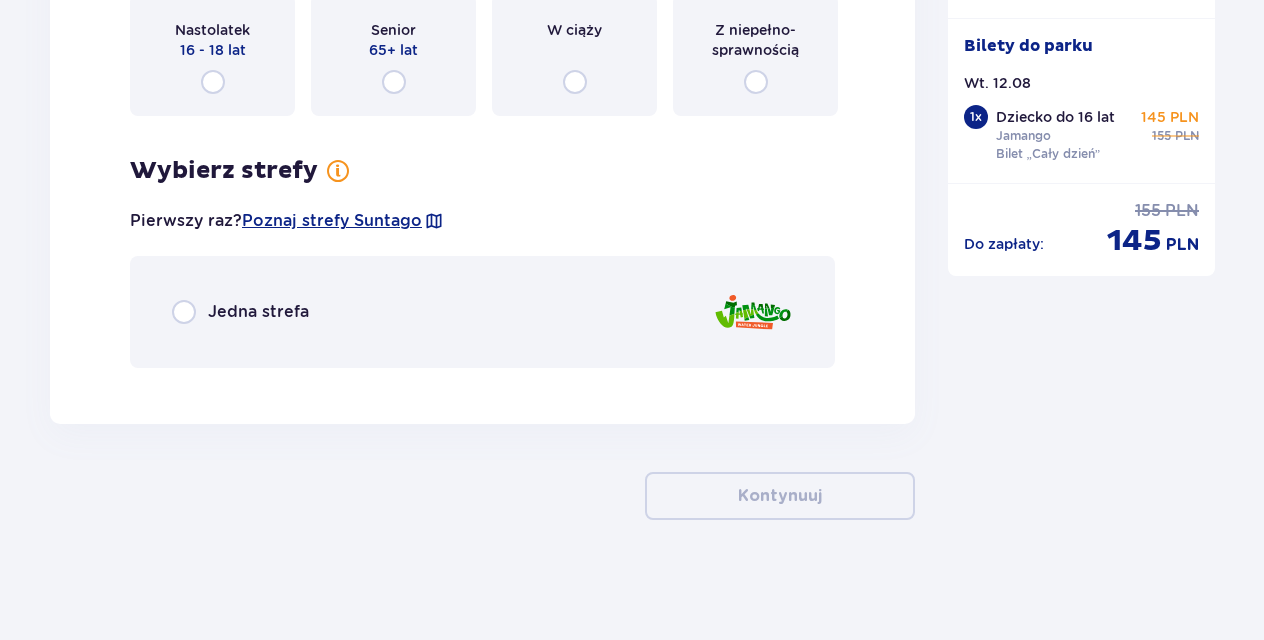 click on "Jedna strefa" at bounding box center (258, 312) 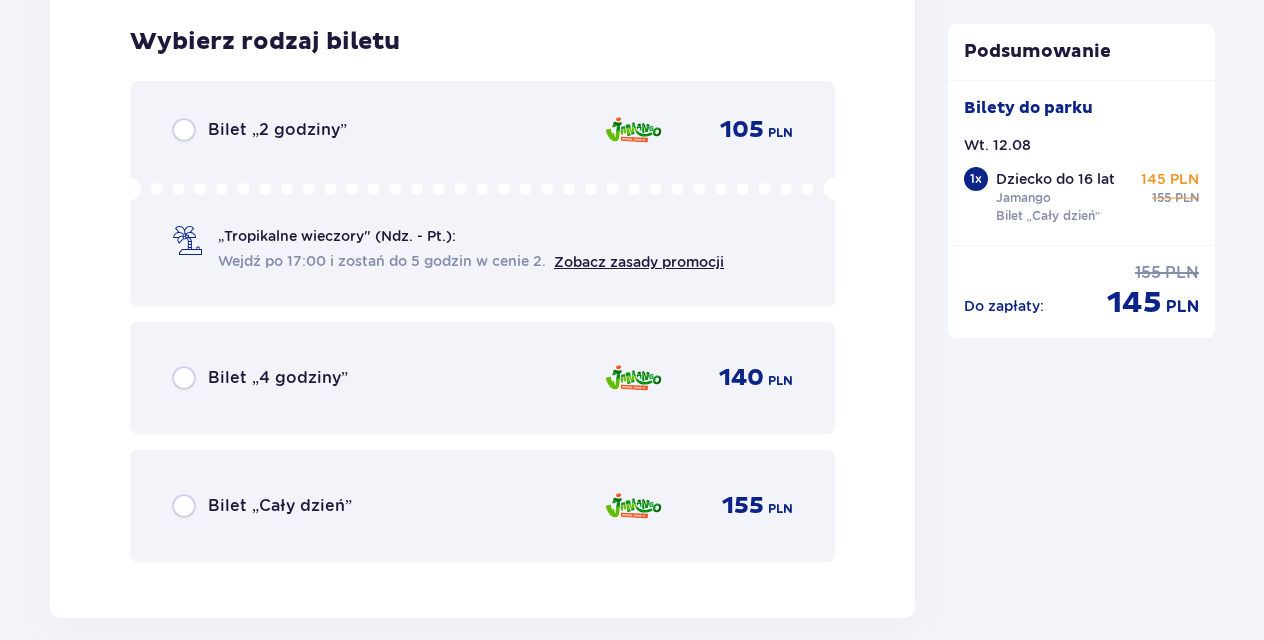 scroll, scrollTop: 2763, scrollLeft: 0, axis: vertical 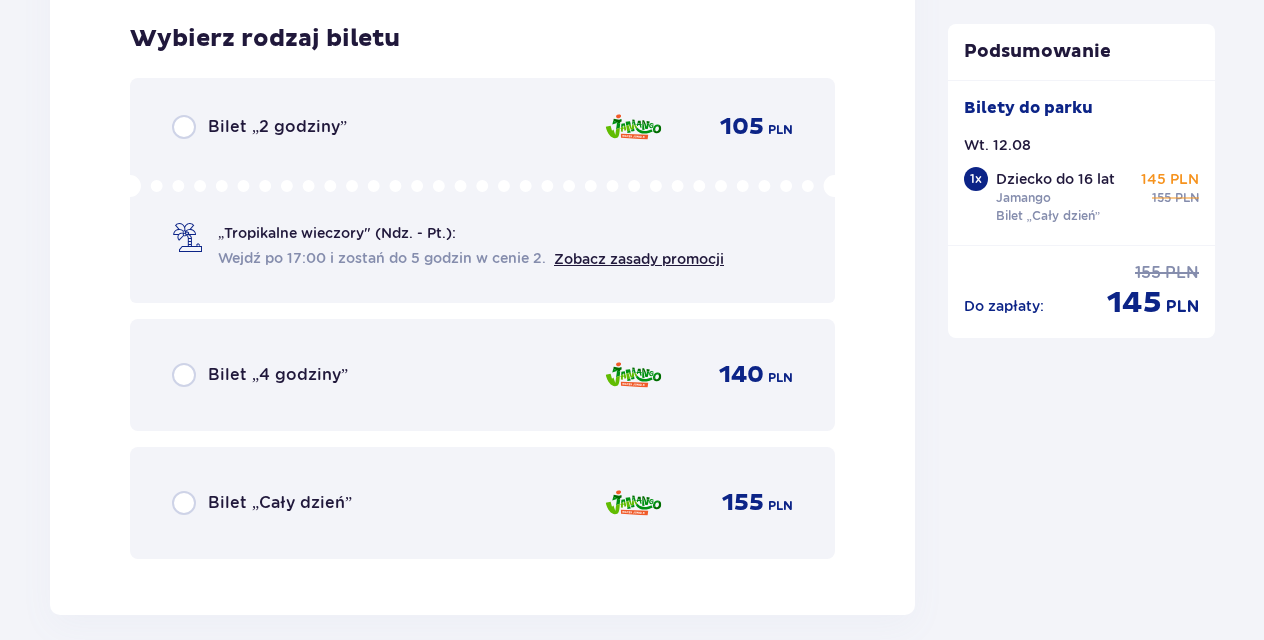 click on "Bilet „Cały dzień”" at bounding box center [280, 503] 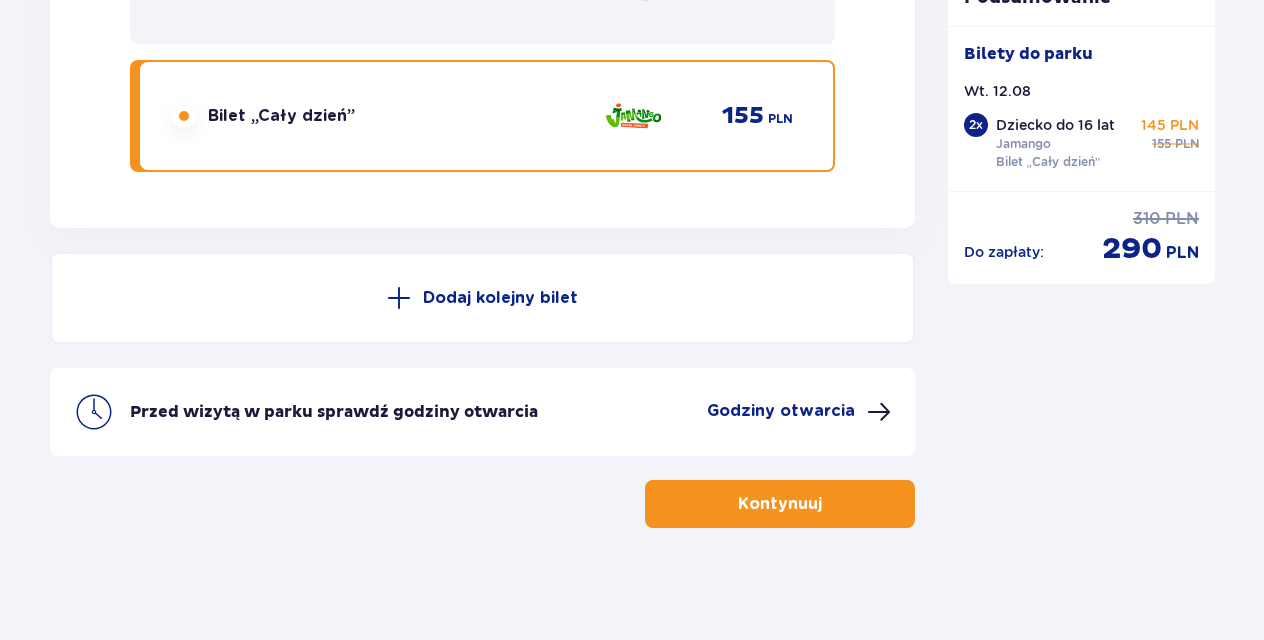 scroll, scrollTop: 3158, scrollLeft: 0, axis: vertical 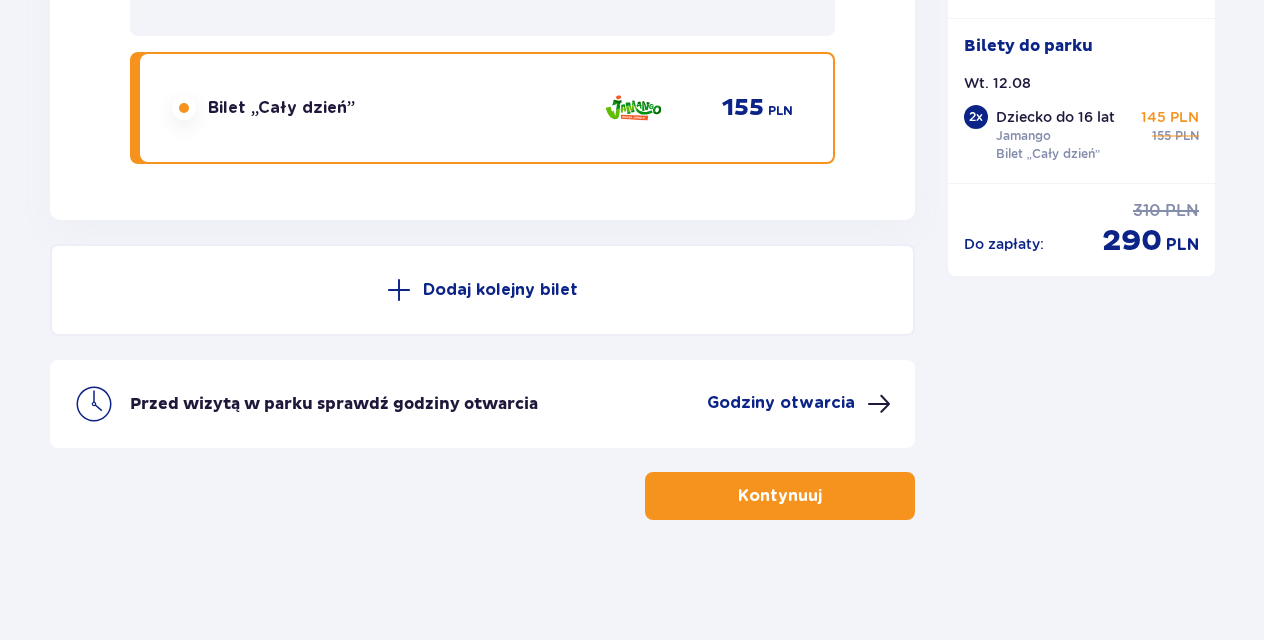 click on "Godziny otwarcia" at bounding box center (781, 403) 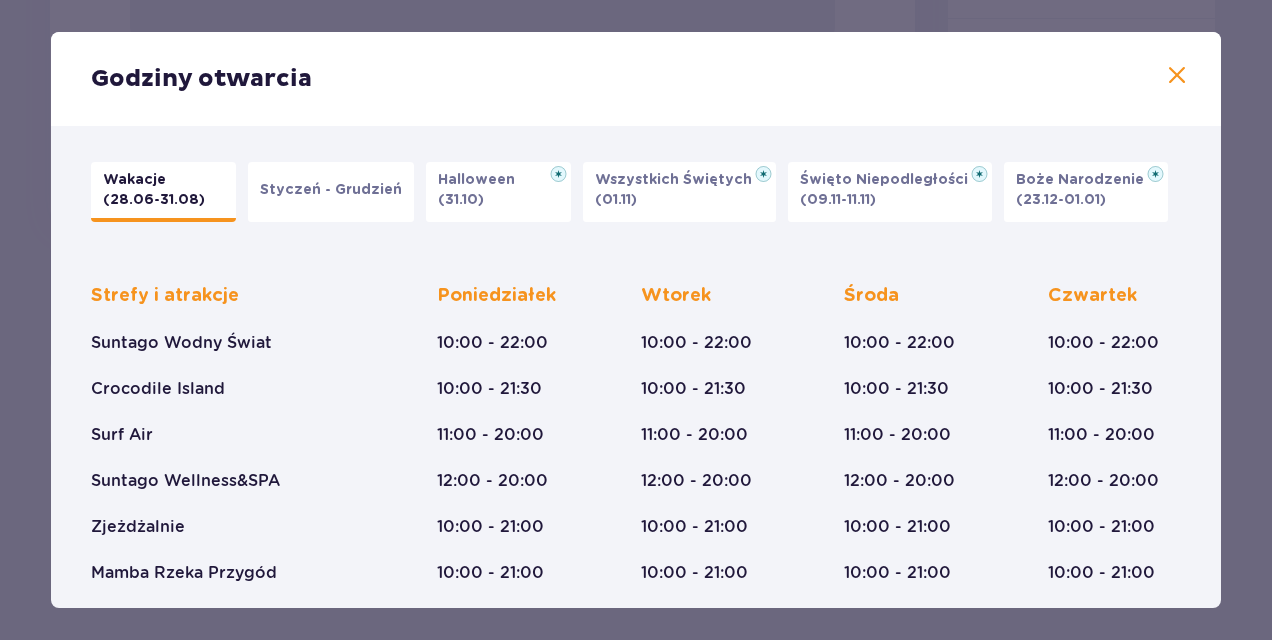 click at bounding box center (1177, 76) 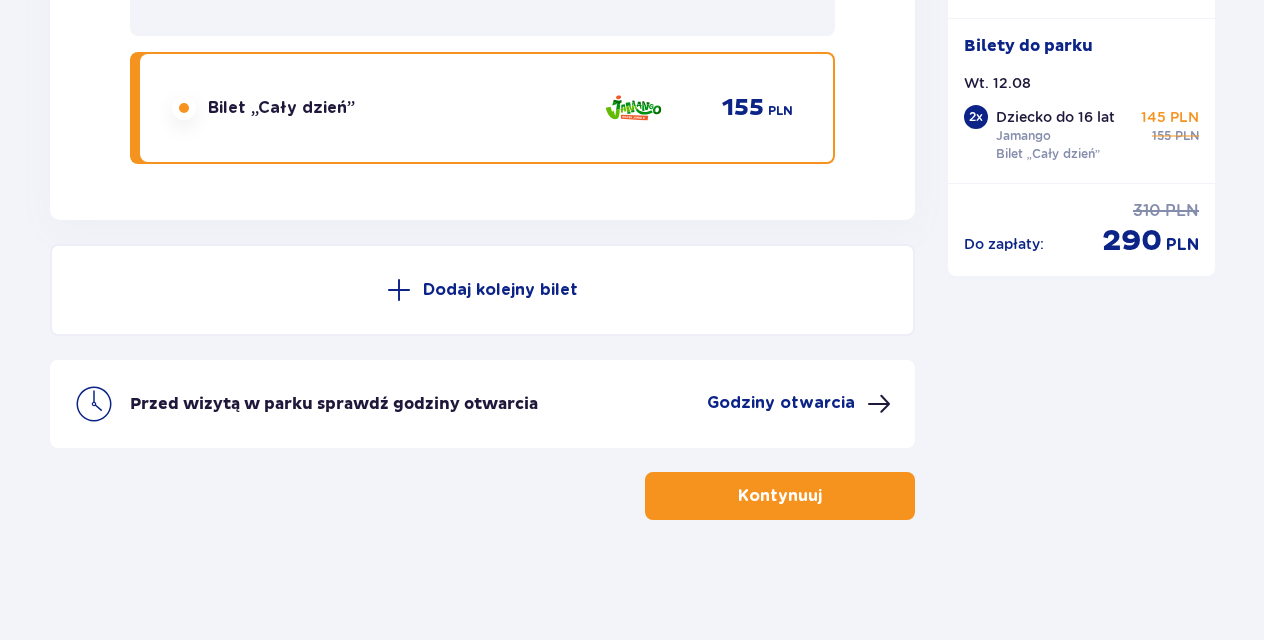 click on "Kontynuuj" at bounding box center [780, 496] 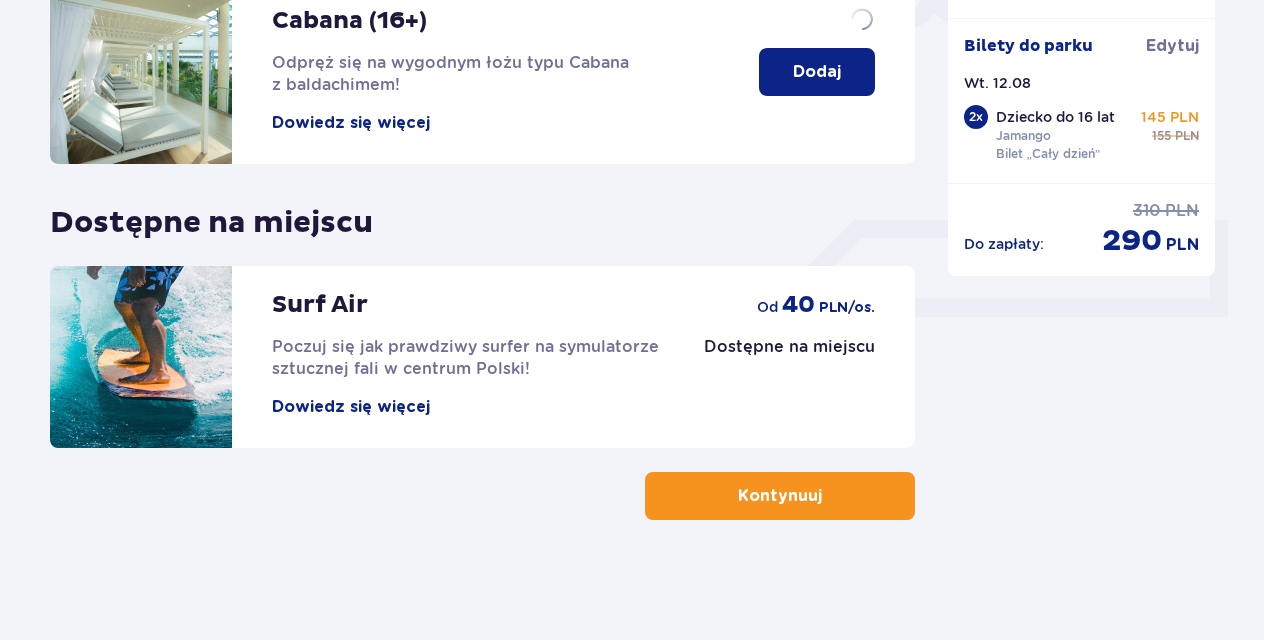 scroll, scrollTop: 0, scrollLeft: 0, axis: both 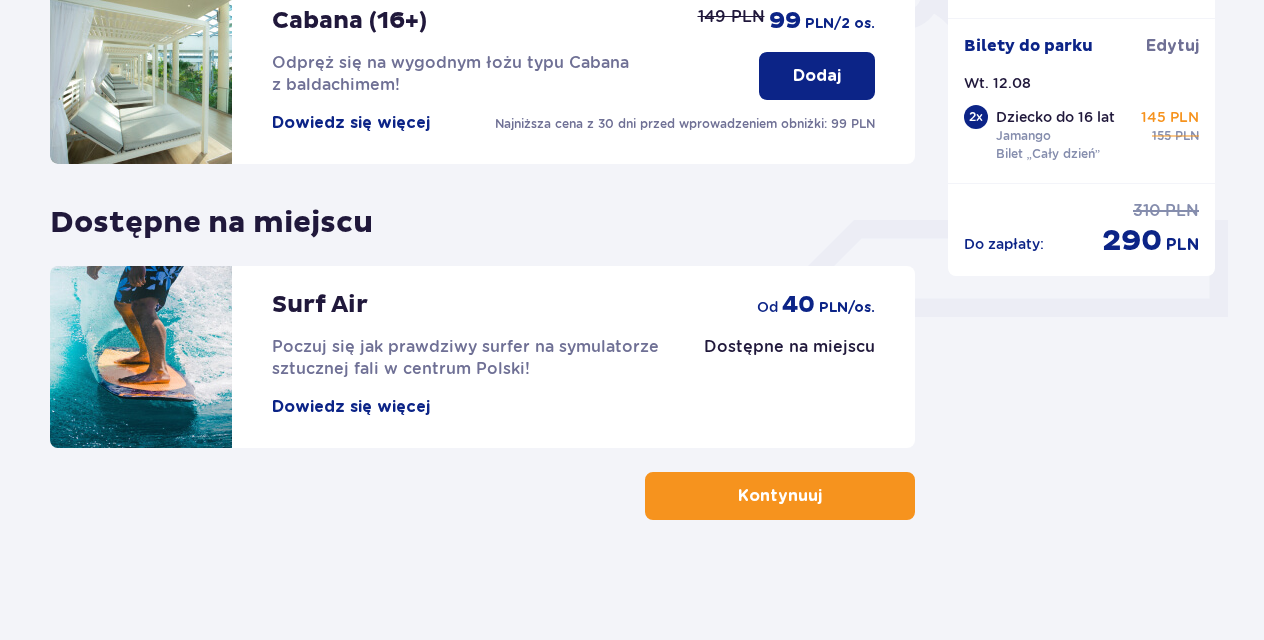 click on "Kontynuuj" at bounding box center (780, 496) 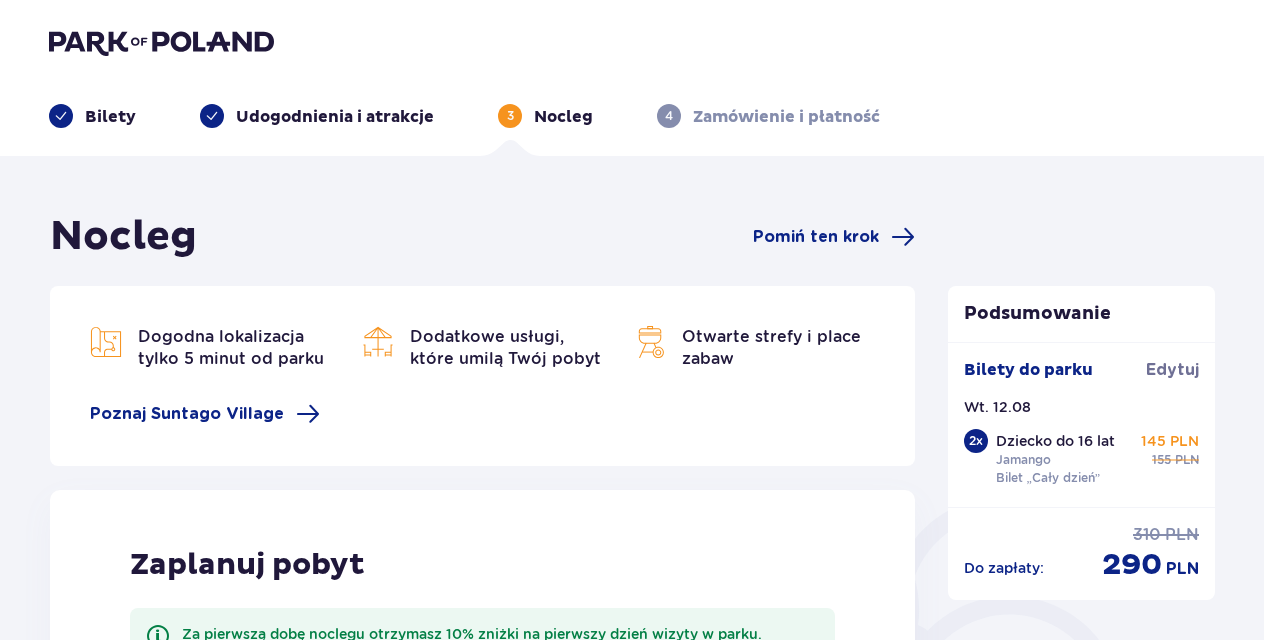 scroll, scrollTop: 0, scrollLeft: 0, axis: both 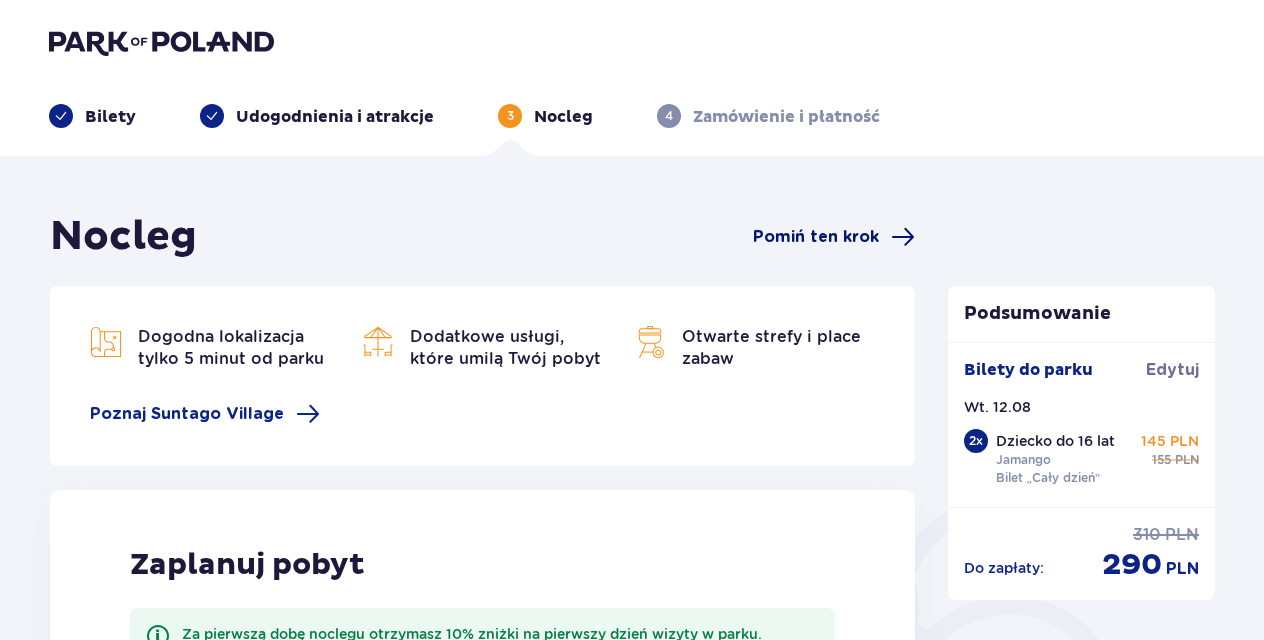 click on "Pomiń ten krok" at bounding box center [816, 237] 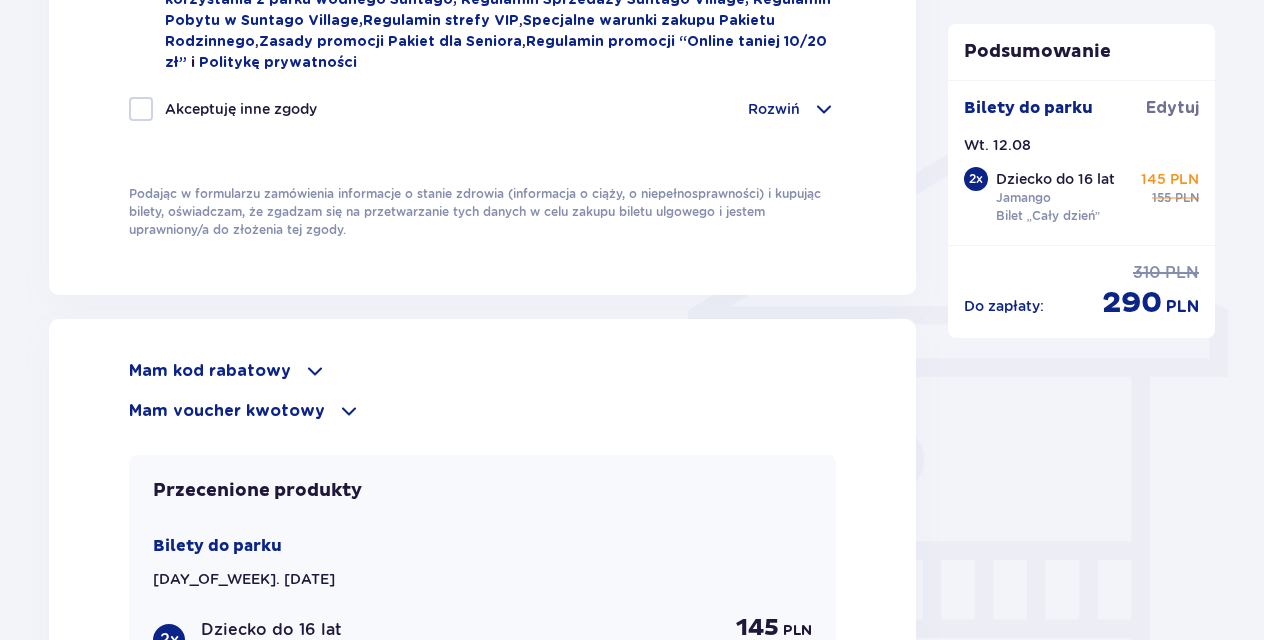 scroll, scrollTop: 1478, scrollLeft: 0, axis: vertical 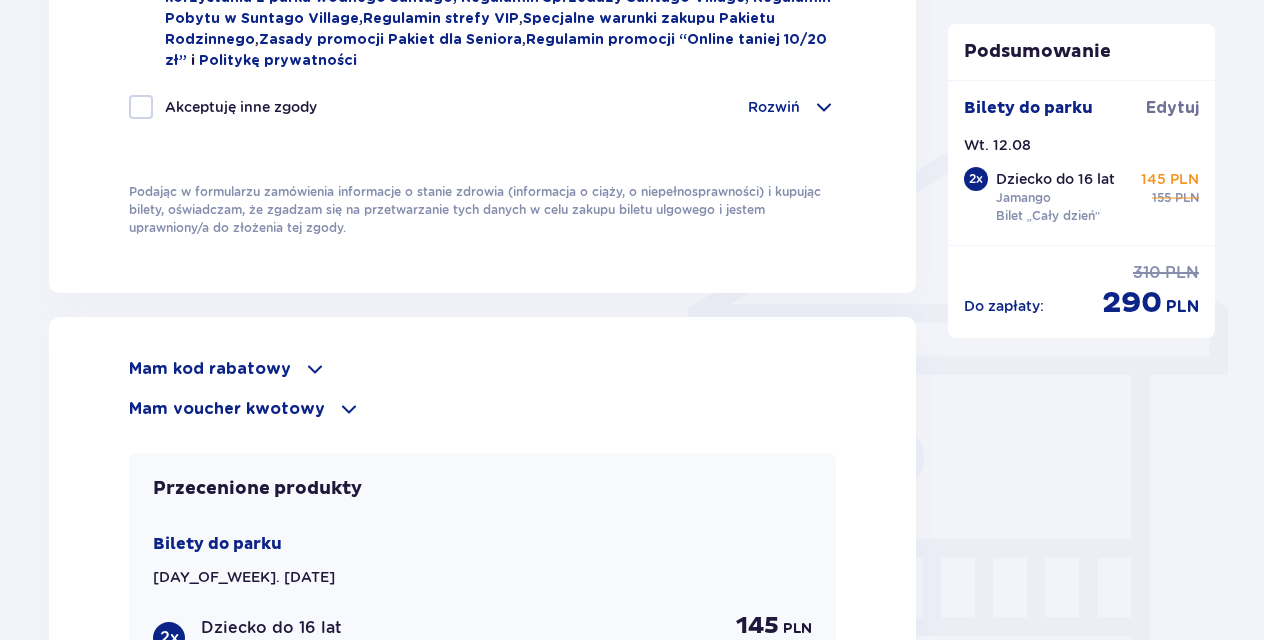 click at bounding box center [349, 409] 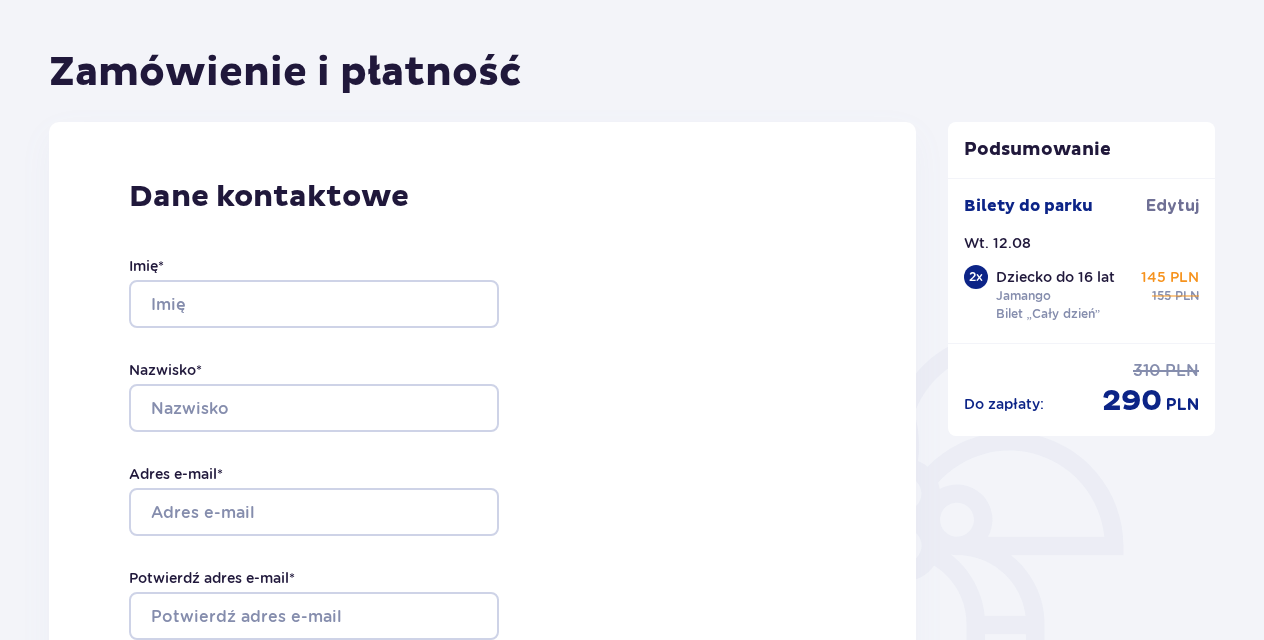 scroll, scrollTop: 158, scrollLeft: 0, axis: vertical 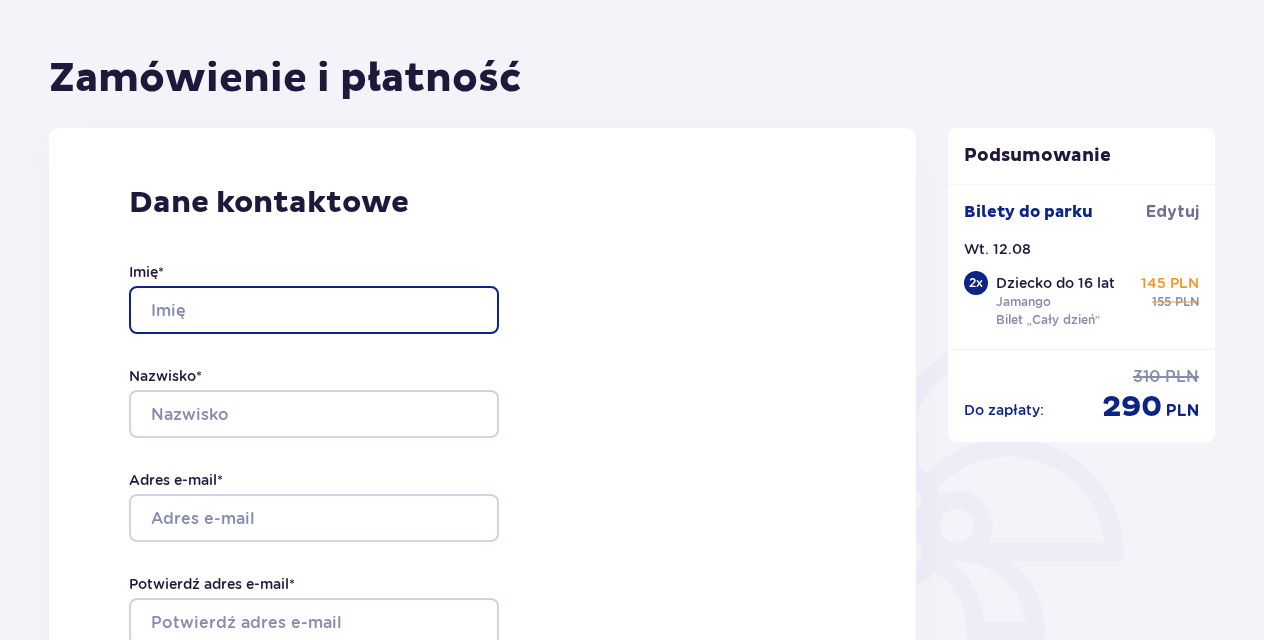 click on "Imię *" at bounding box center (314, 310) 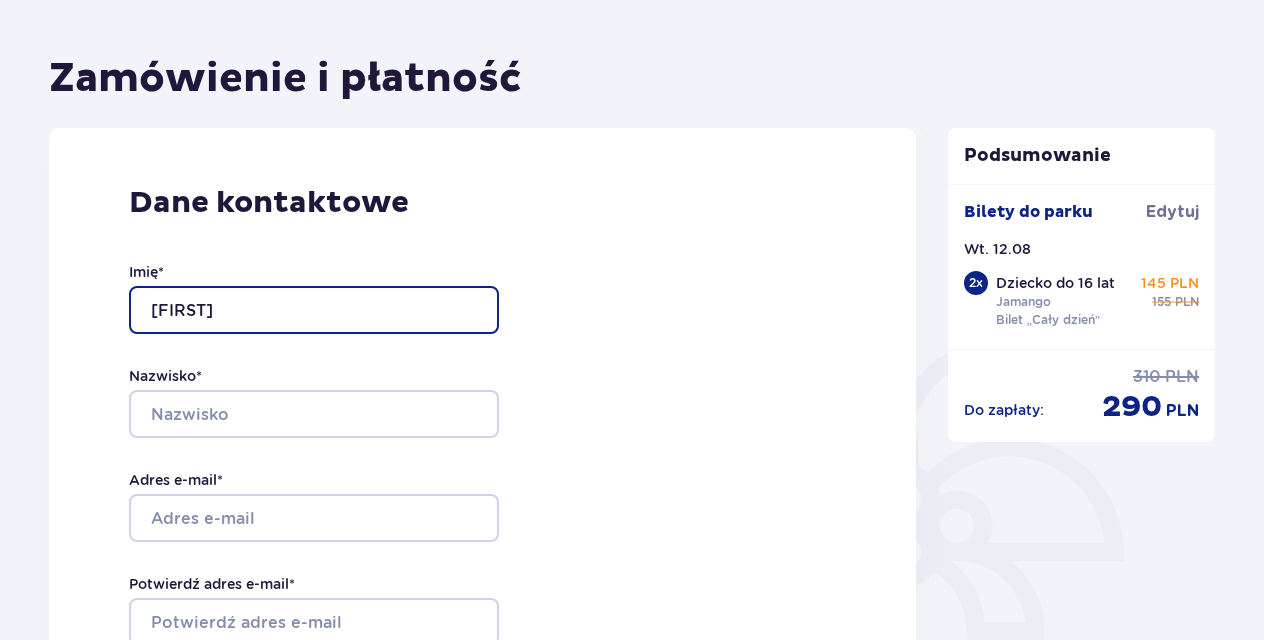 type on "[FIRST]" 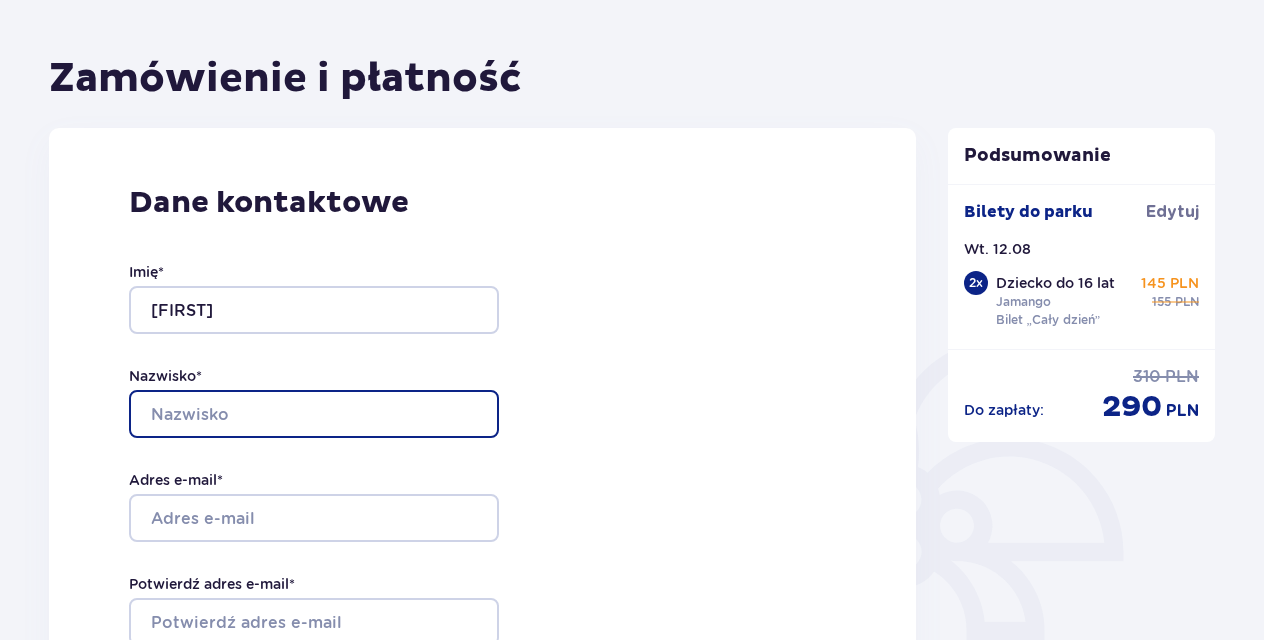 click on "Nazwisko *" at bounding box center [314, 414] 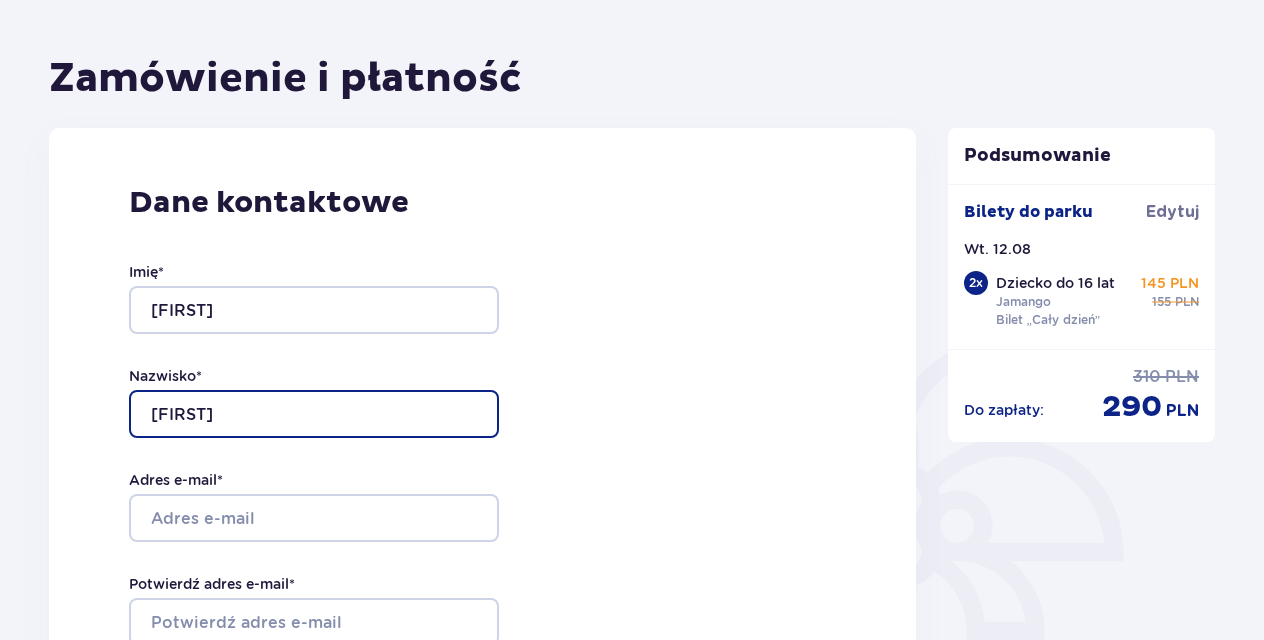 type on "[FIRST]" 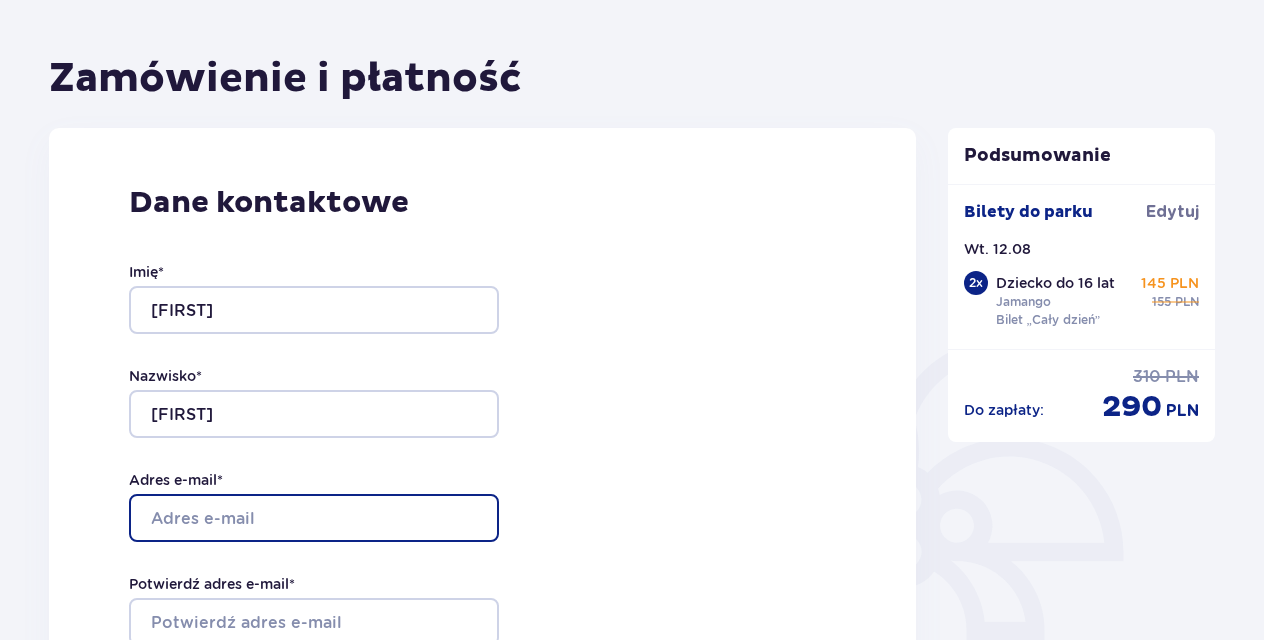 click on "Adres e-mail *" at bounding box center (314, 518) 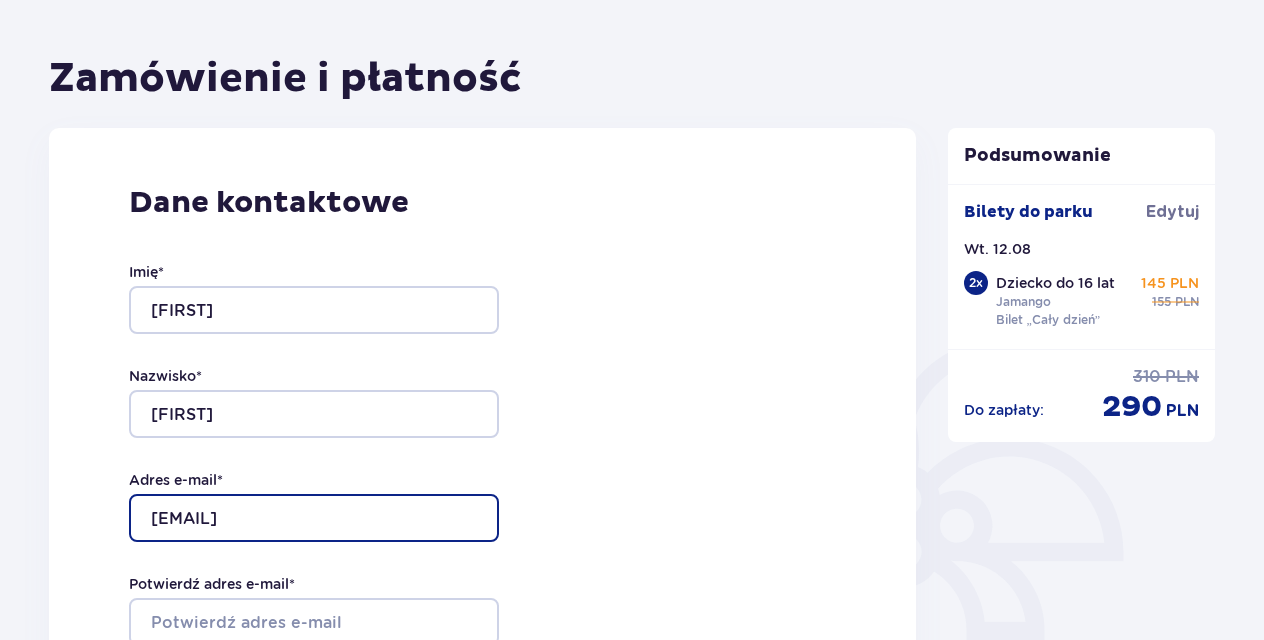 type on "[EMAIL]" 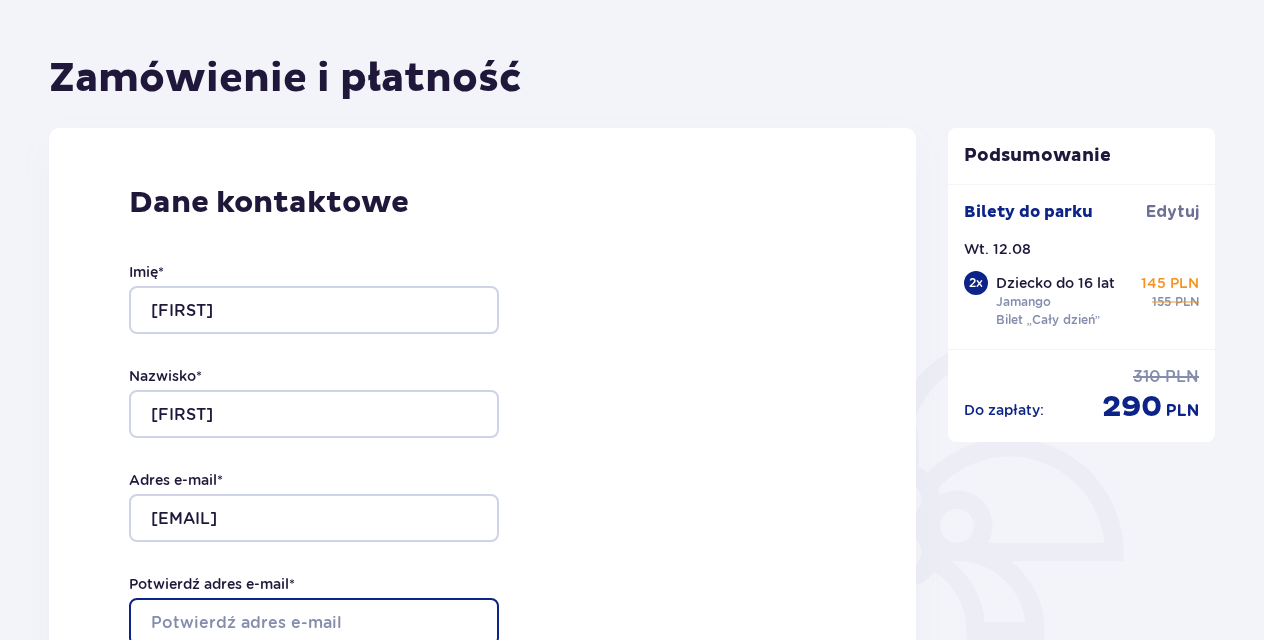 click on "Potwierdź adres e-mail *" at bounding box center [314, 622] 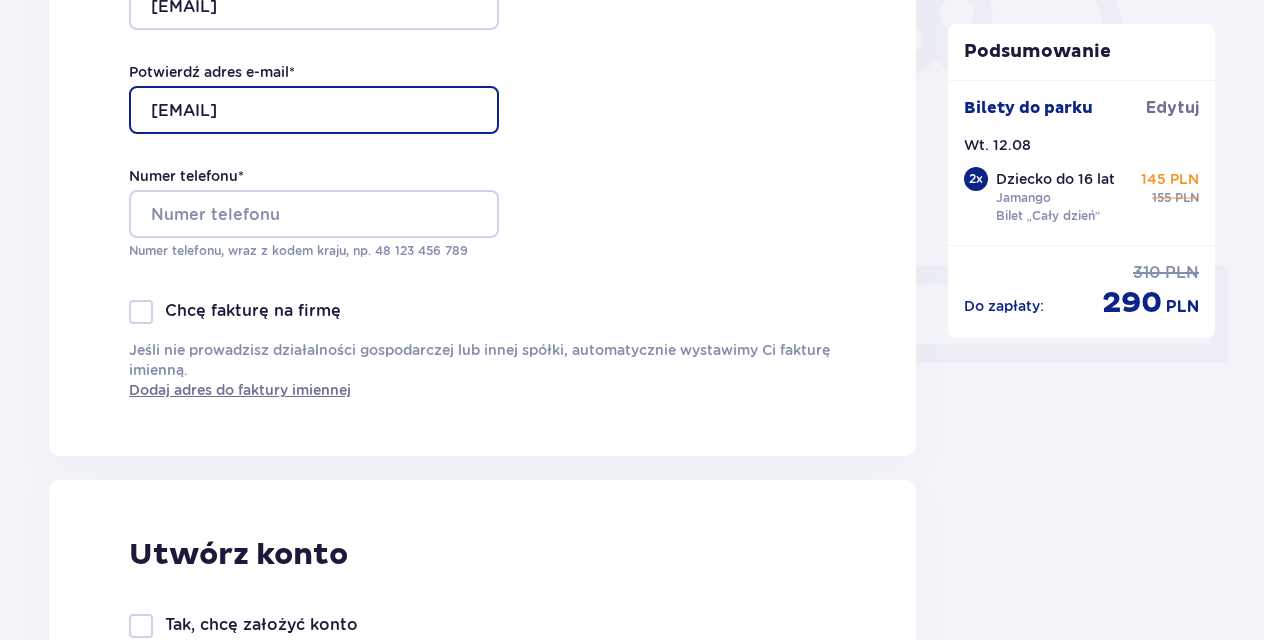 scroll, scrollTop: 791, scrollLeft: 0, axis: vertical 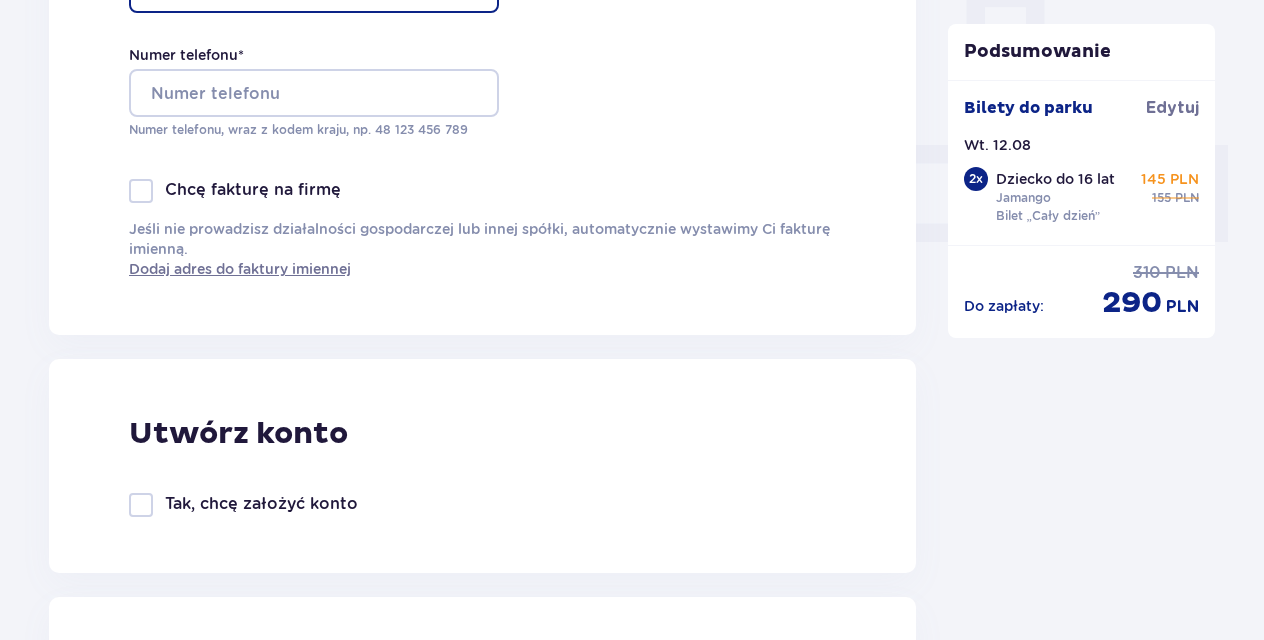 type on "[EMAIL]" 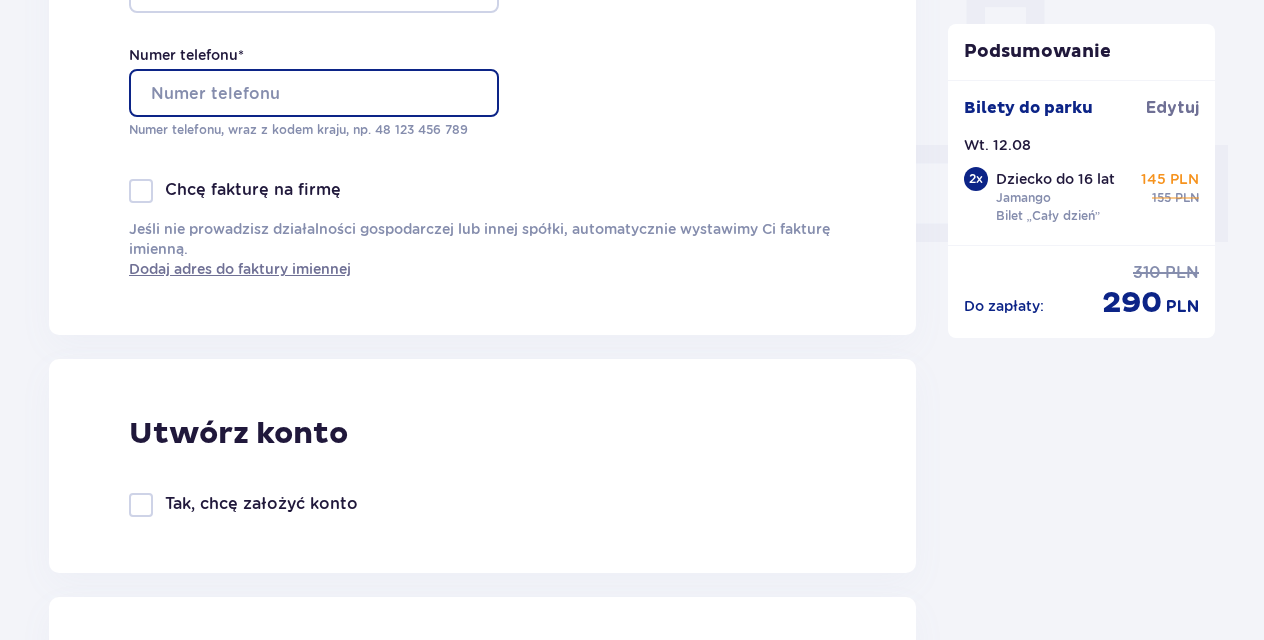 click on "Numer telefonu *" at bounding box center [314, 93] 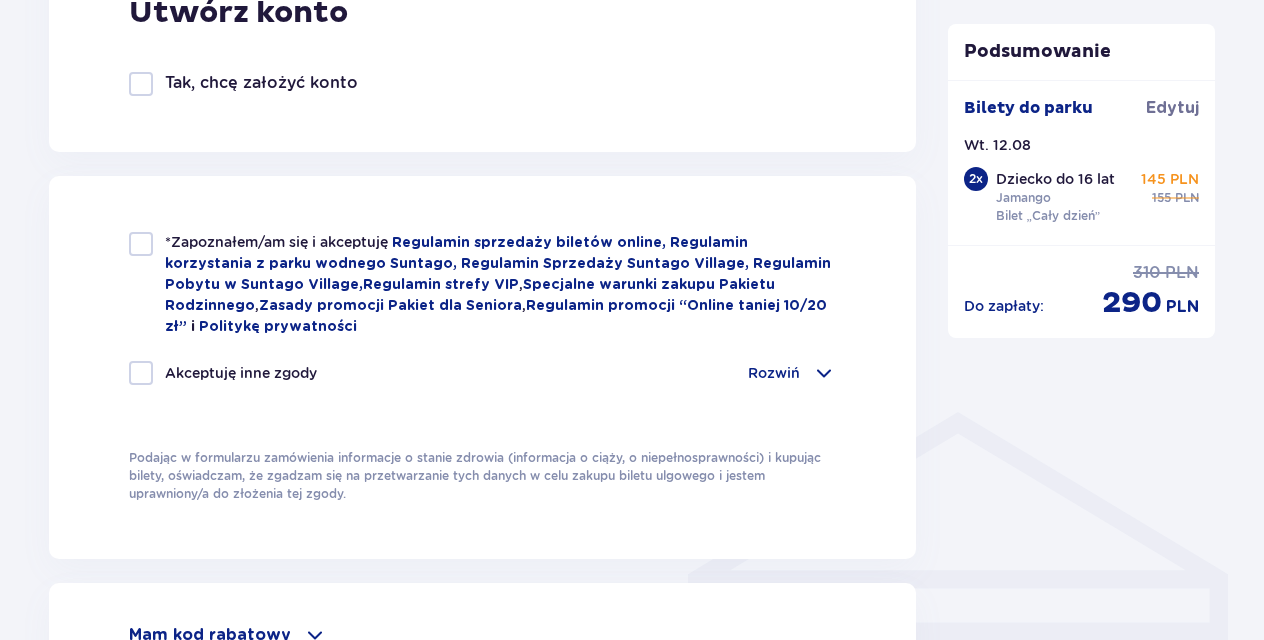 scroll, scrollTop: 1215, scrollLeft: 0, axis: vertical 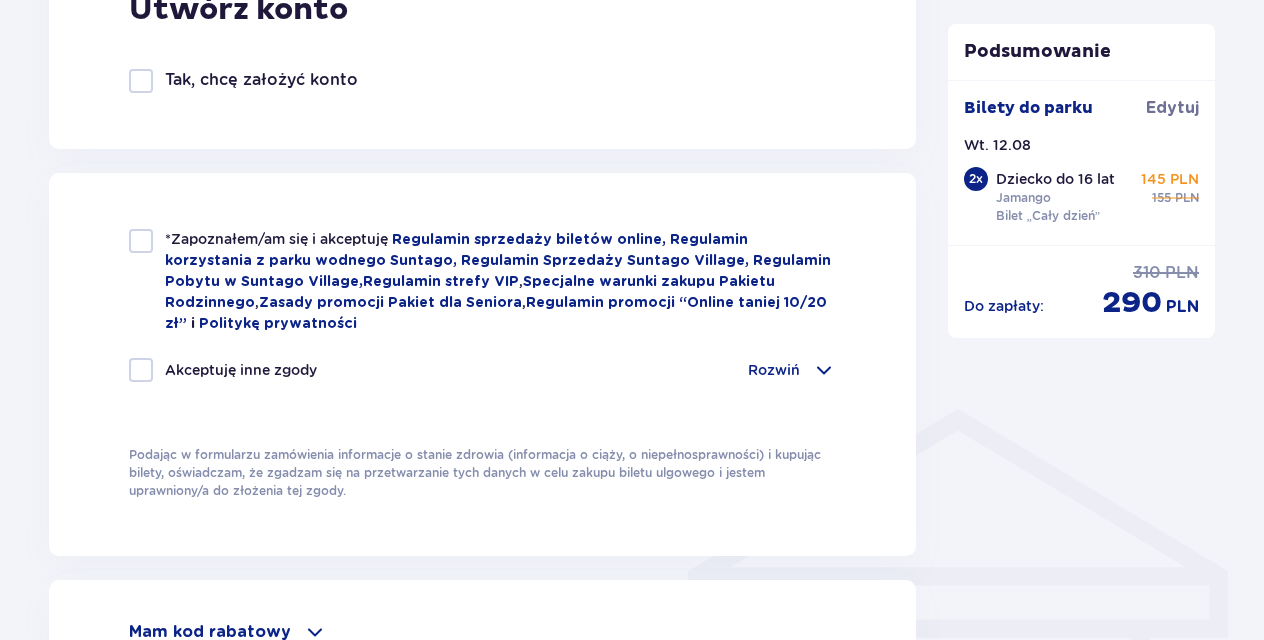 type on "[PHONE]" 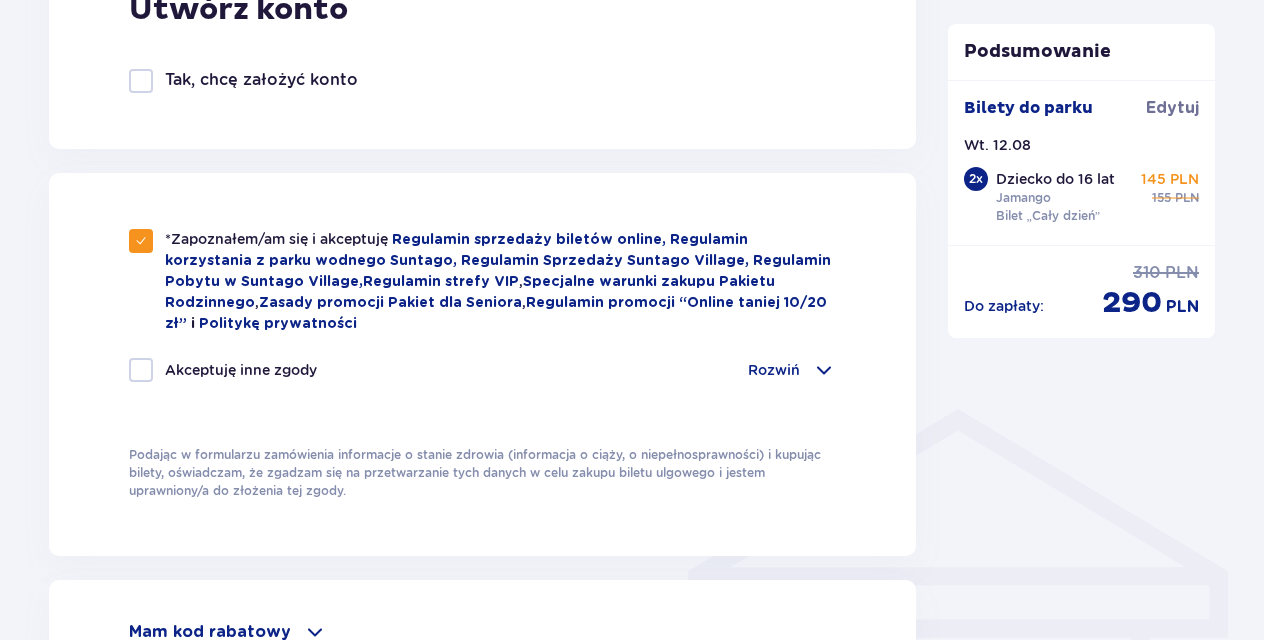 click at bounding box center [141, 370] 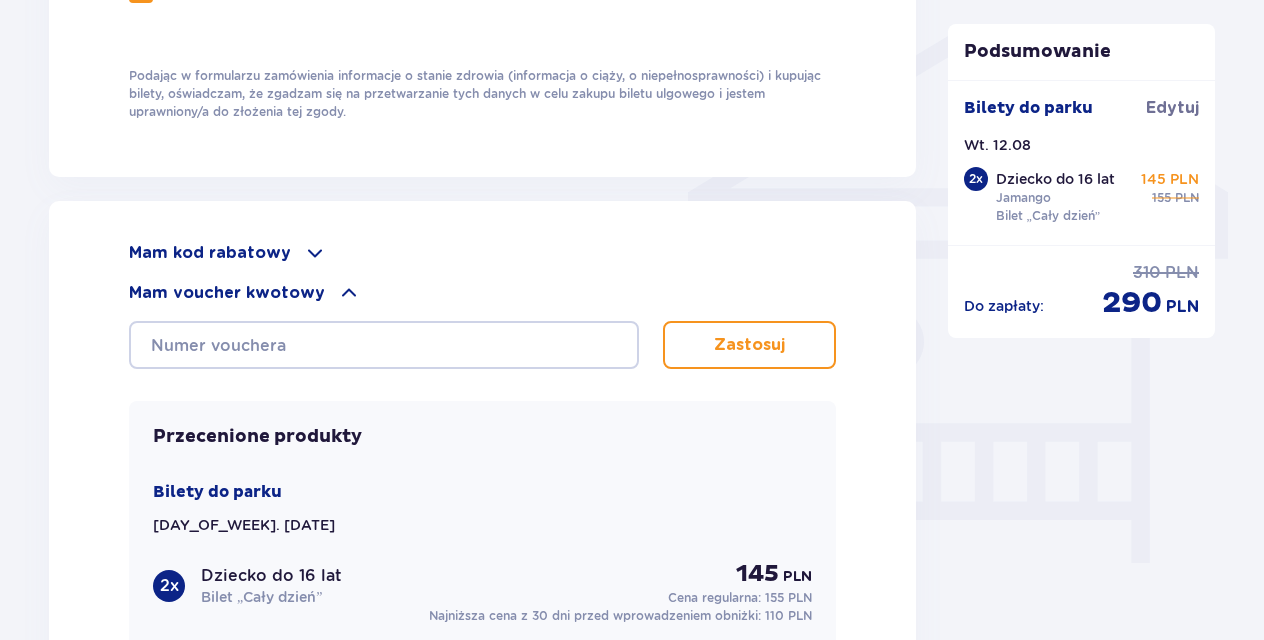 scroll, scrollTop: 1588, scrollLeft: 0, axis: vertical 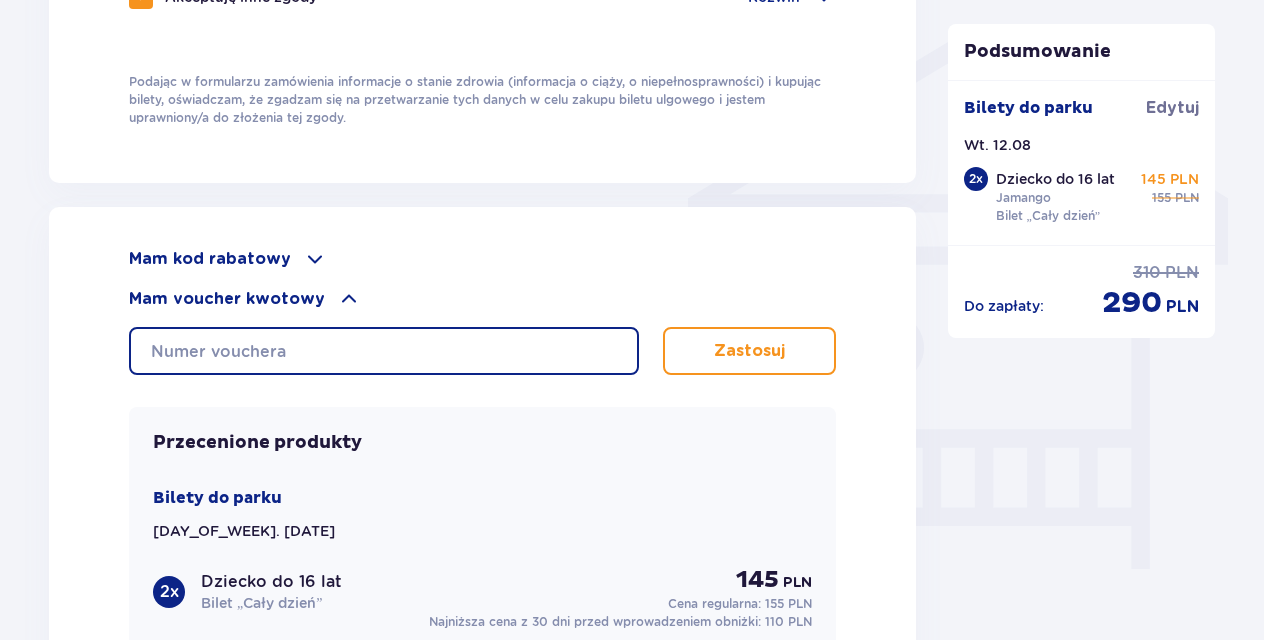 click at bounding box center (384, 351) 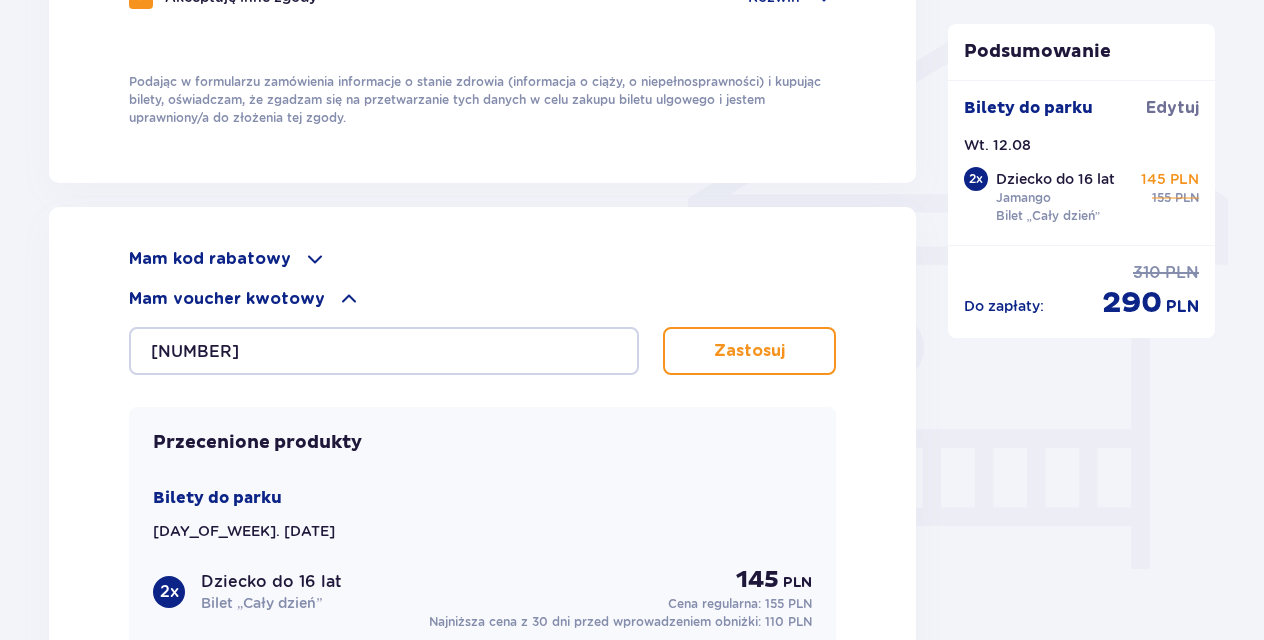 click on "Zastosuj" at bounding box center (749, 351) 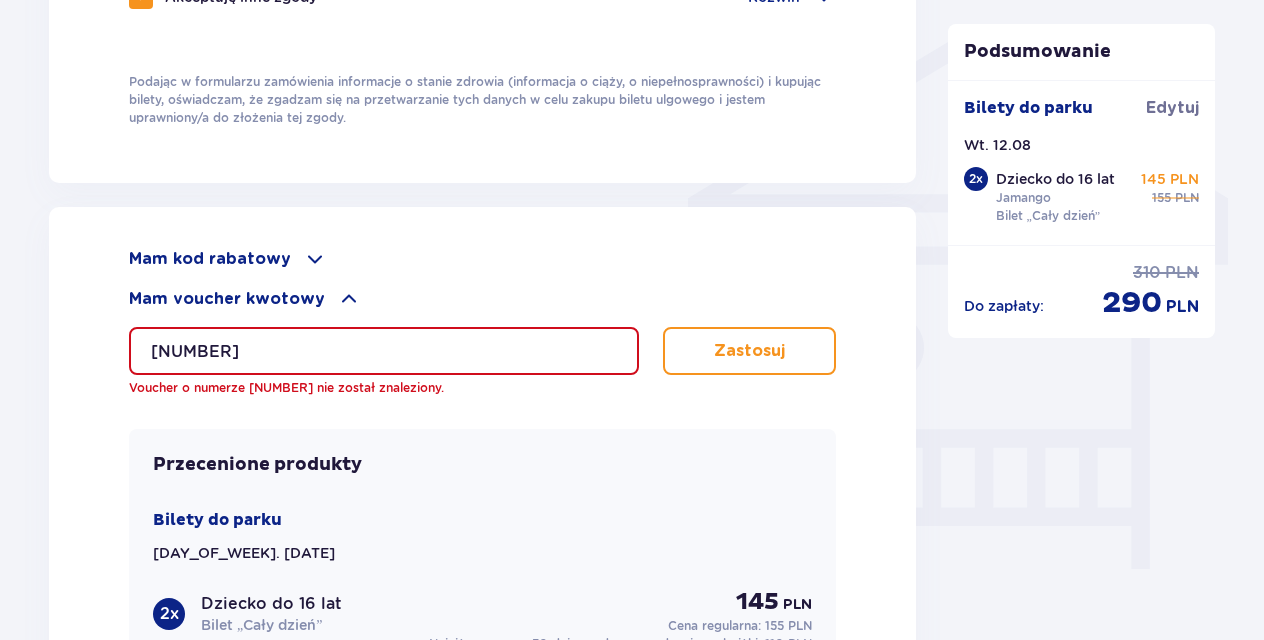 click on "[NUMBER]" at bounding box center (384, 351) 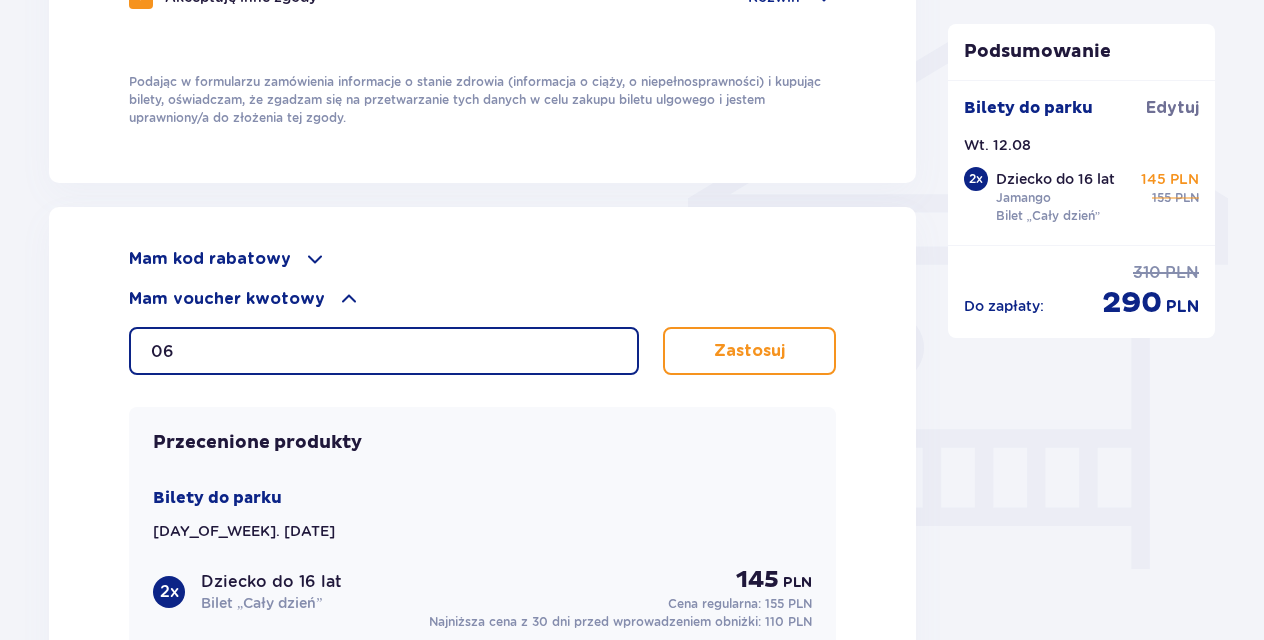 type on "0" 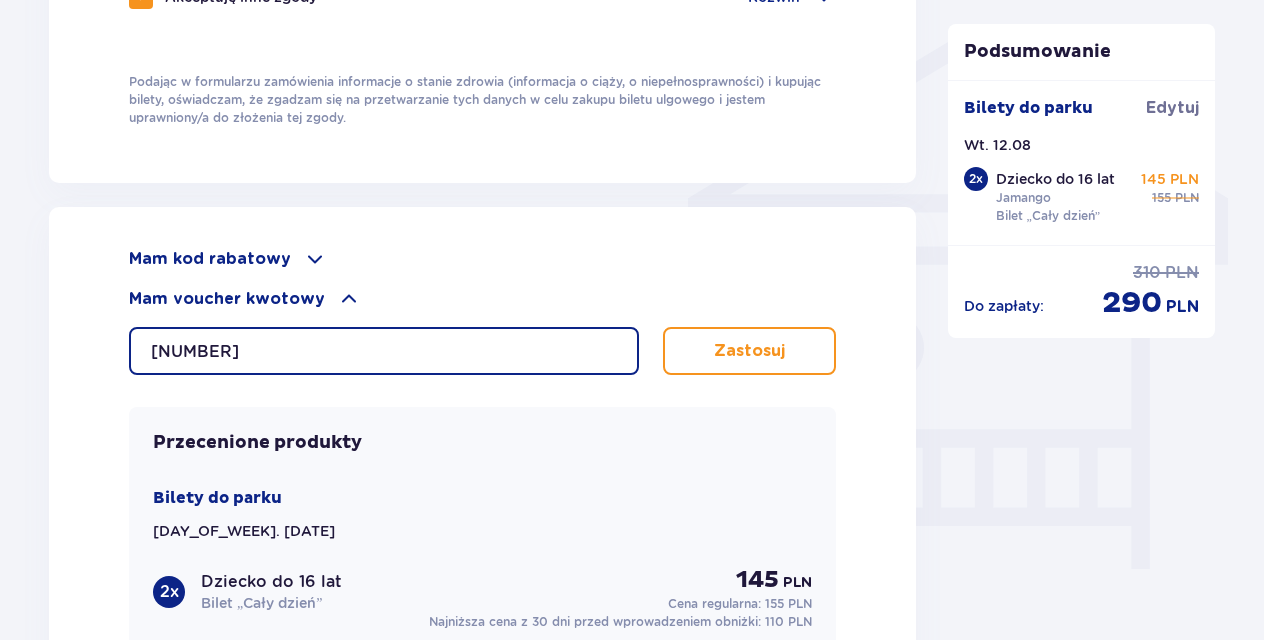 type on "[NUMBER]" 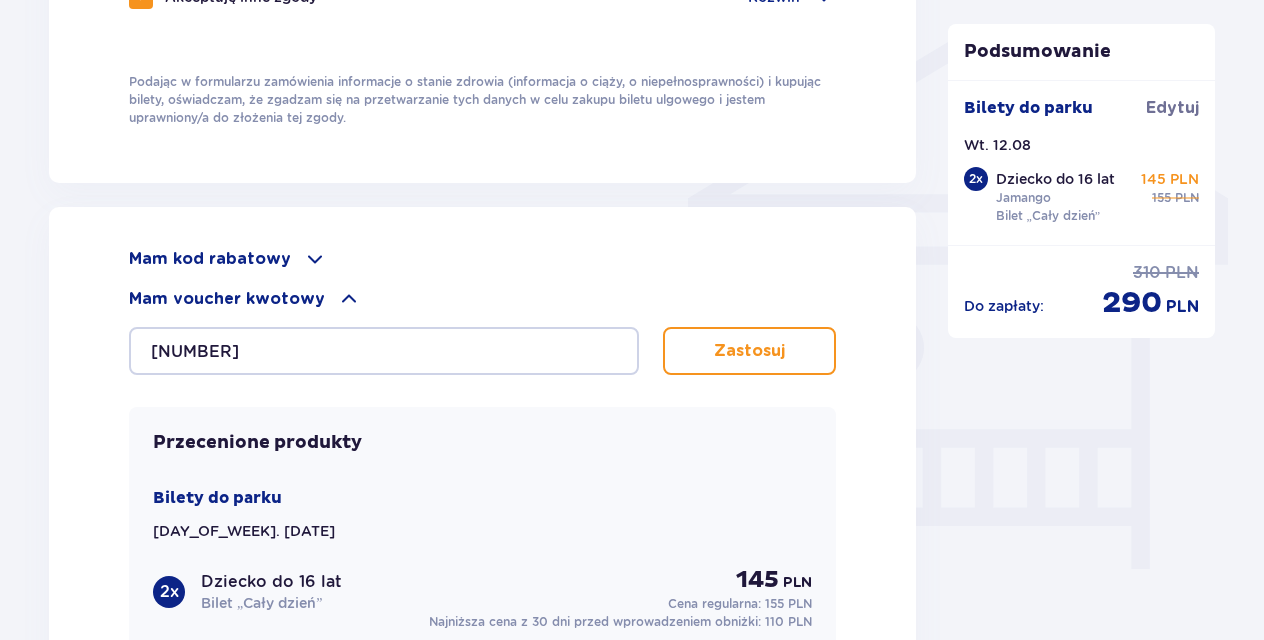 click on "Zastosuj" at bounding box center [749, 351] 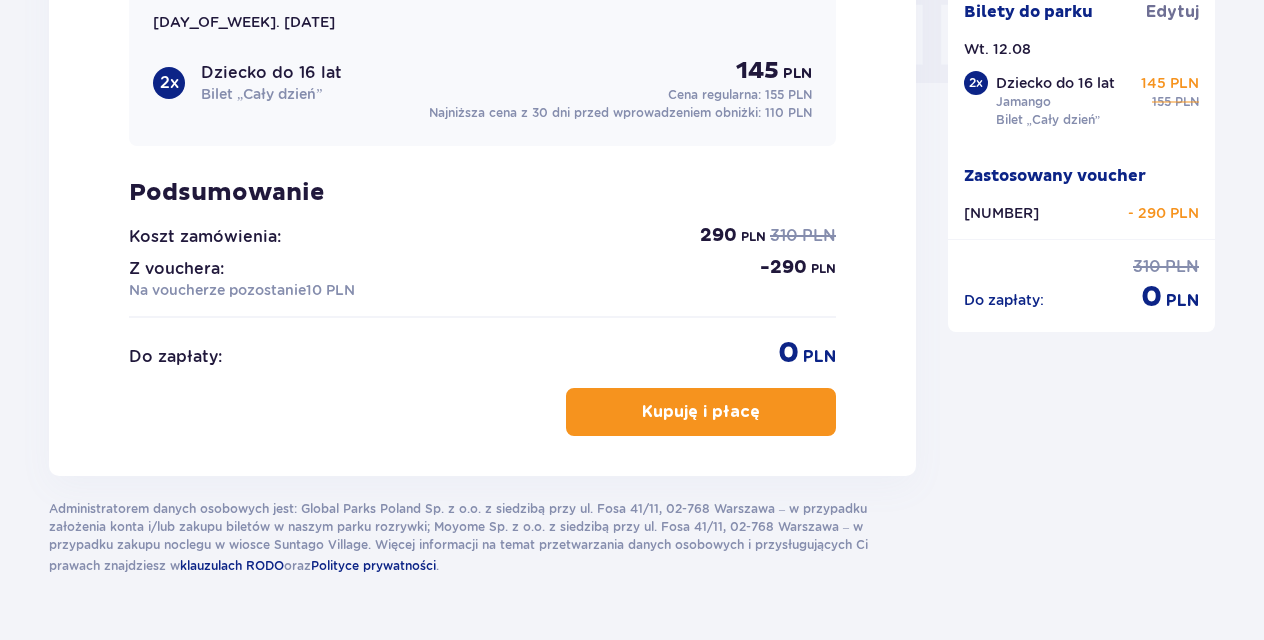 scroll, scrollTop: 2028, scrollLeft: 0, axis: vertical 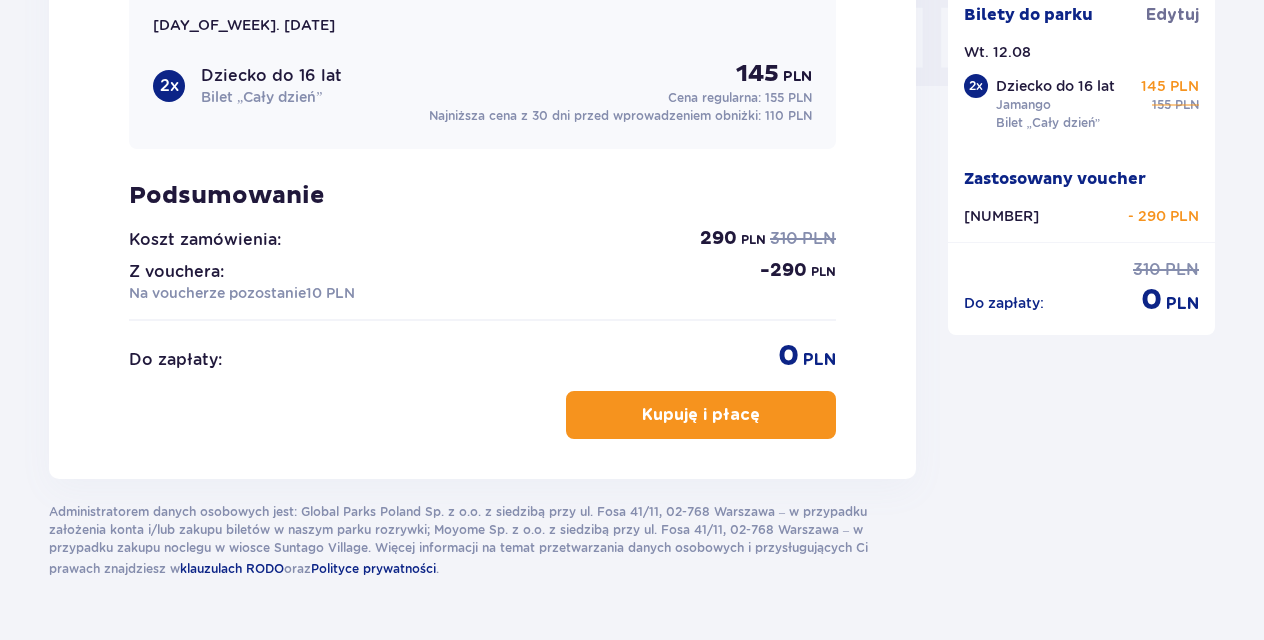 click on "Kupuję i płacę" at bounding box center (701, 415) 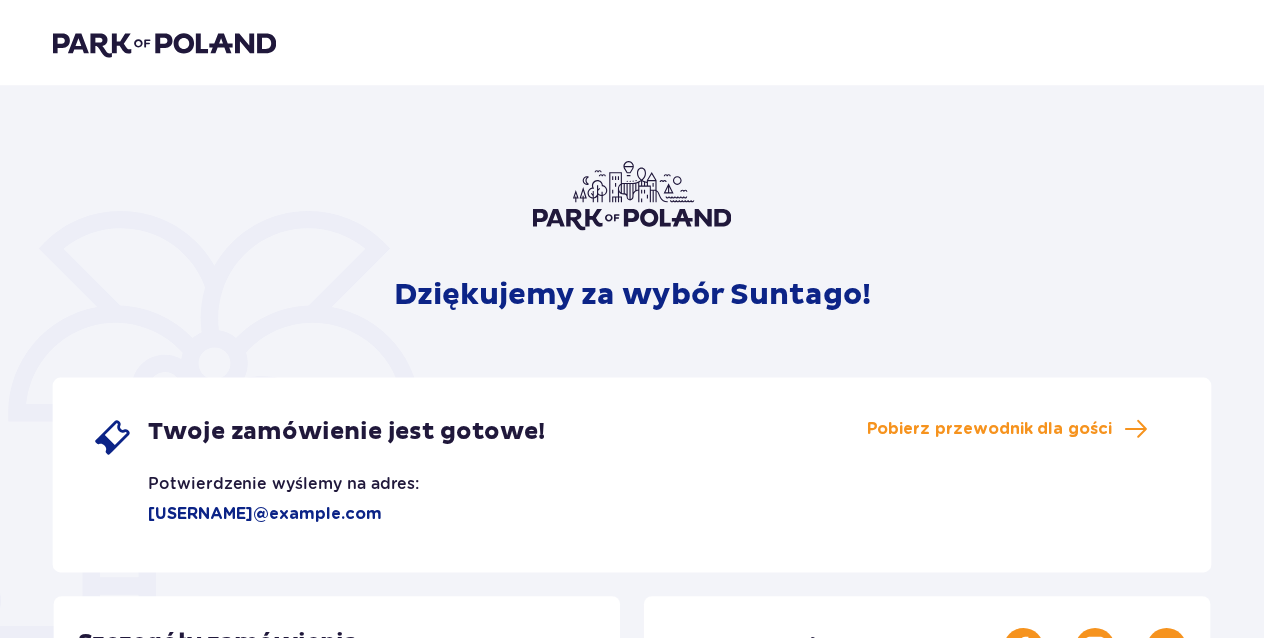 scroll, scrollTop: 0, scrollLeft: 0, axis: both 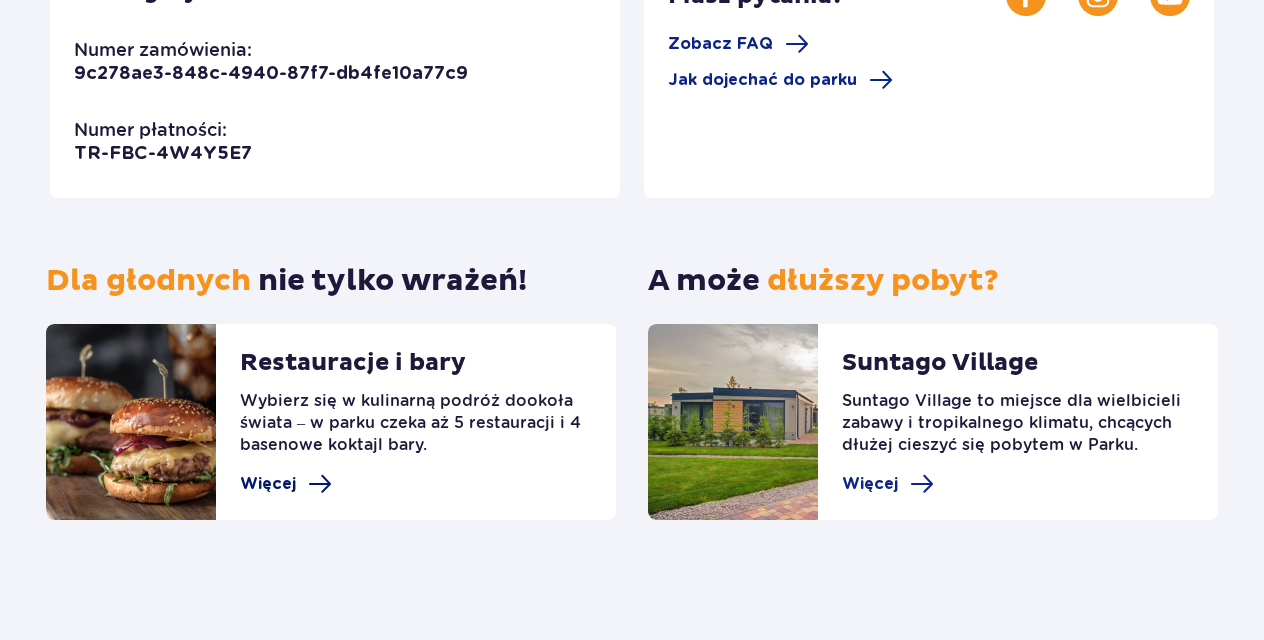 click on "Więcej" at bounding box center (268, 484) 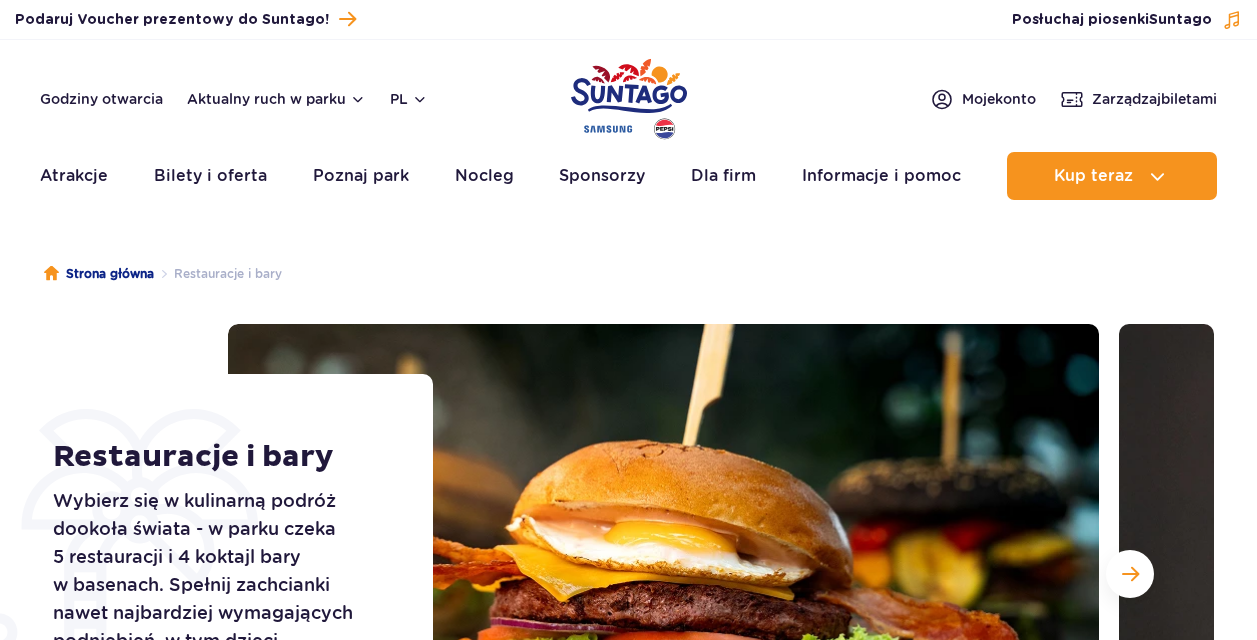 scroll, scrollTop: 0, scrollLeft: 0, axis: both 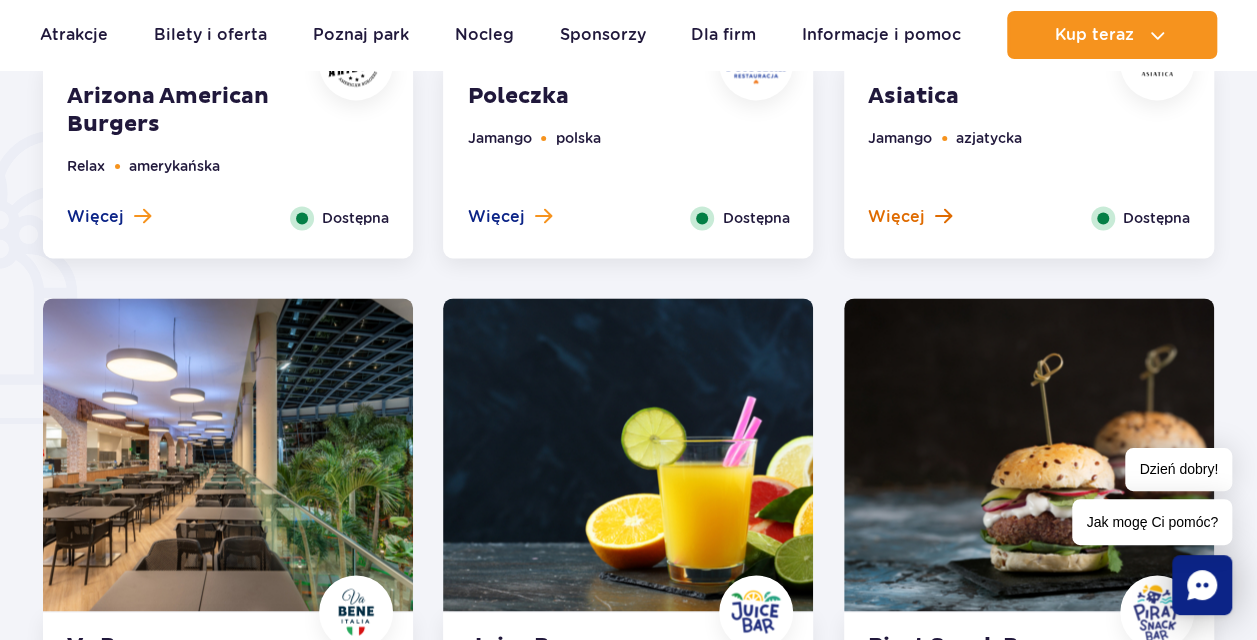 click on "Więcej" at bounding box center (896, 217) 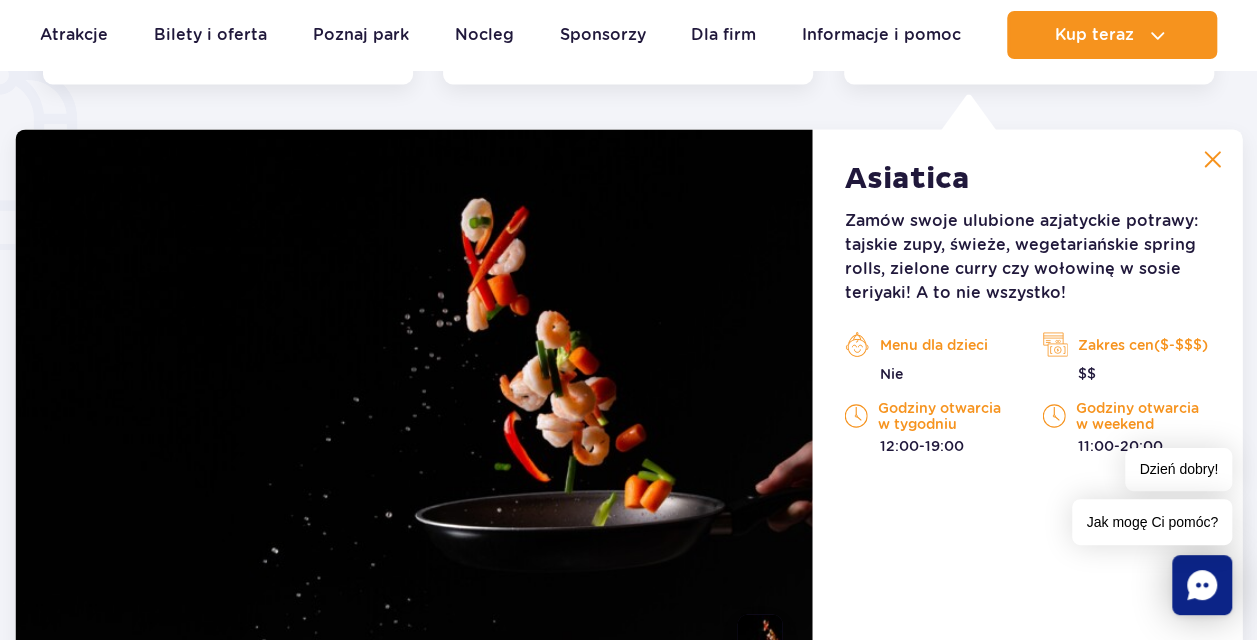 scroll, scrollTop: 1554, scrollLeft: 0, axis: vertical 